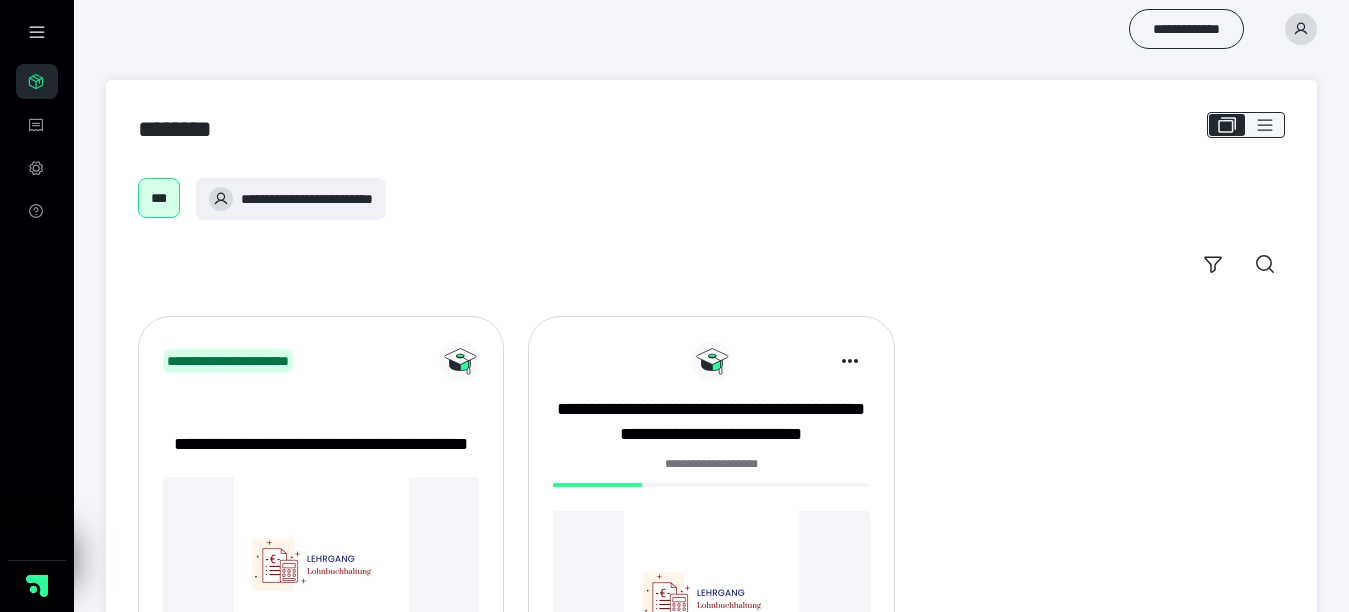 scroll, scrollTop: 0, scrollLeft: 0, axis: both 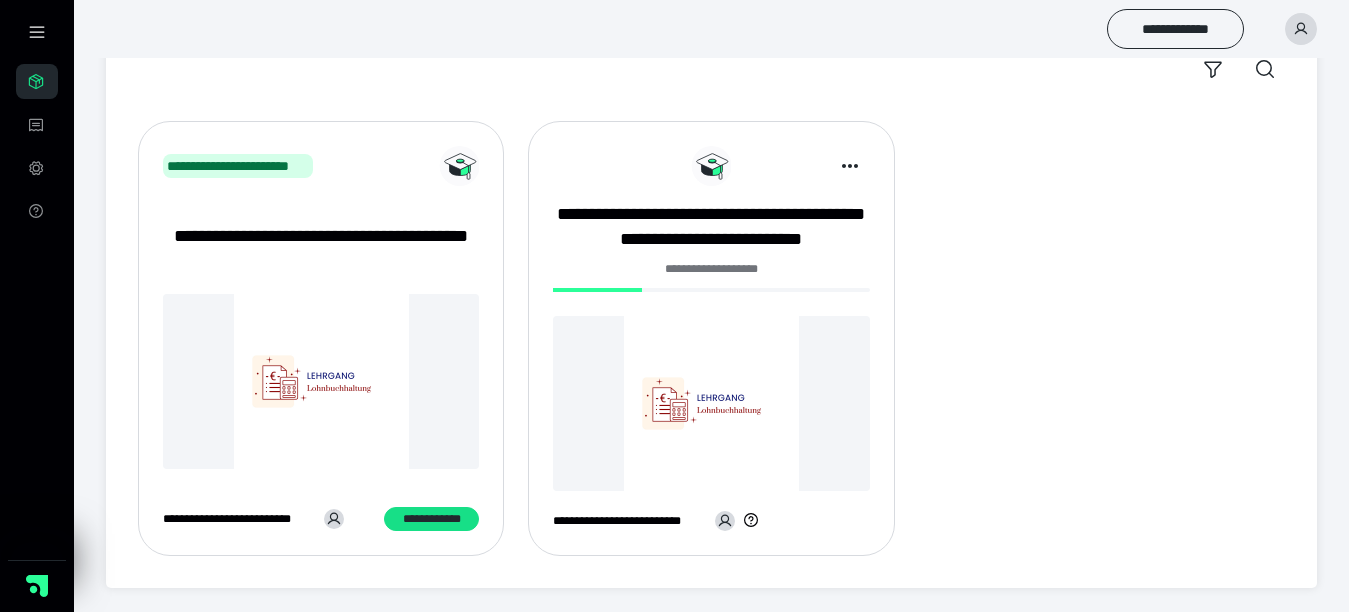 click at bounding box center (711, 403) 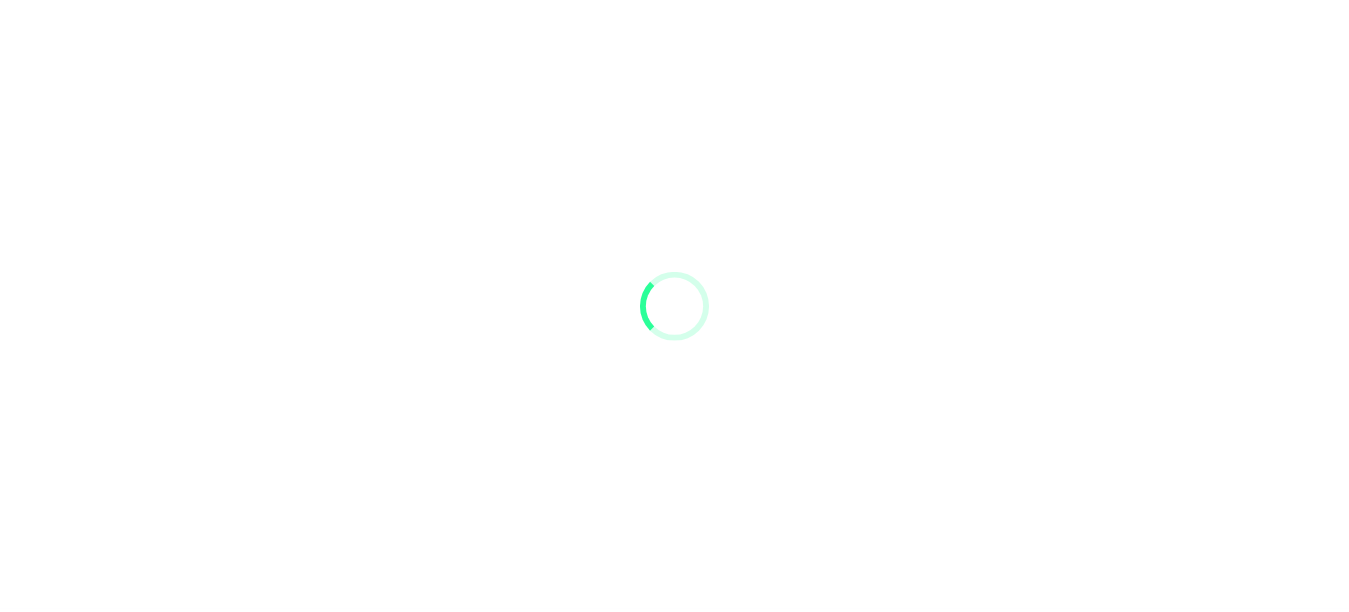 scroll, scrollTop: 0, scrollLeft: 0, axis: both 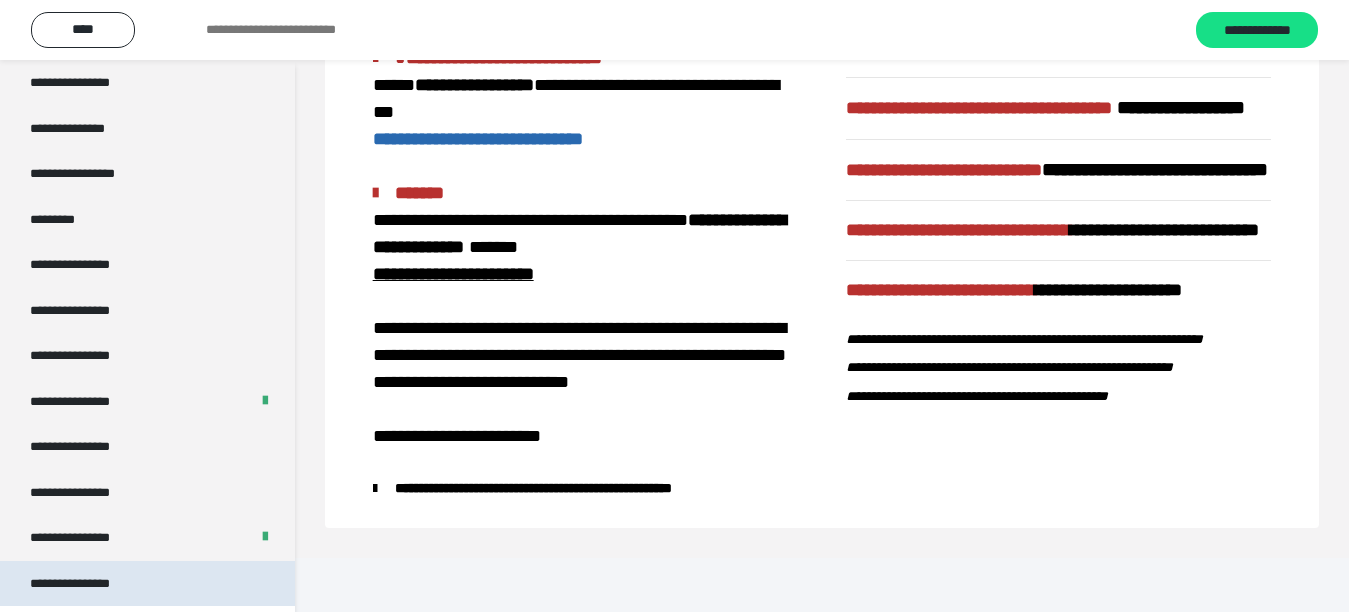 click on "**********" at bounding box center (87, 584) 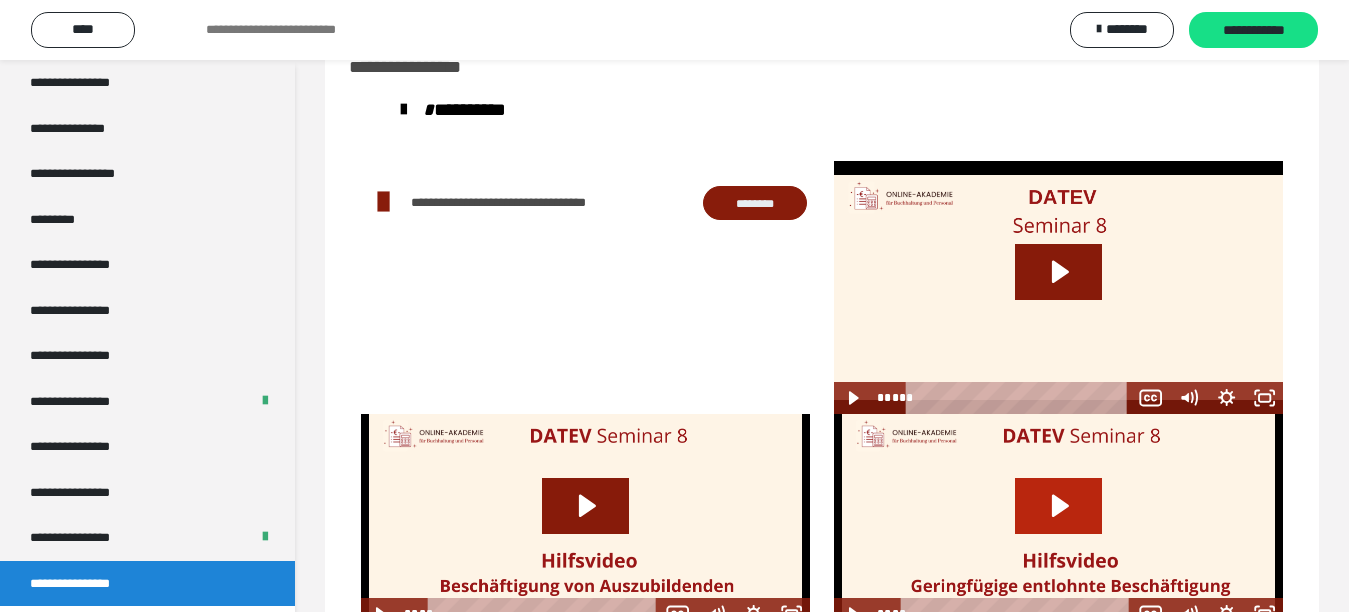 scroll, scrollTop: 132, scrollLeft: 0, axis: vertical 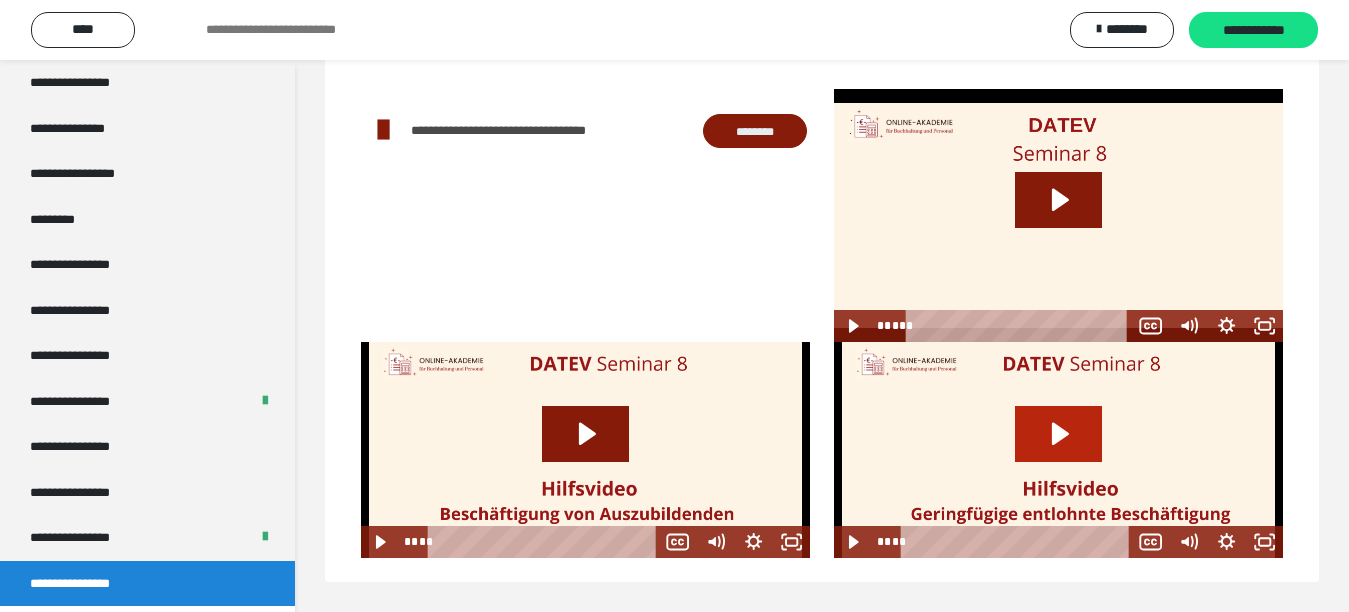 click 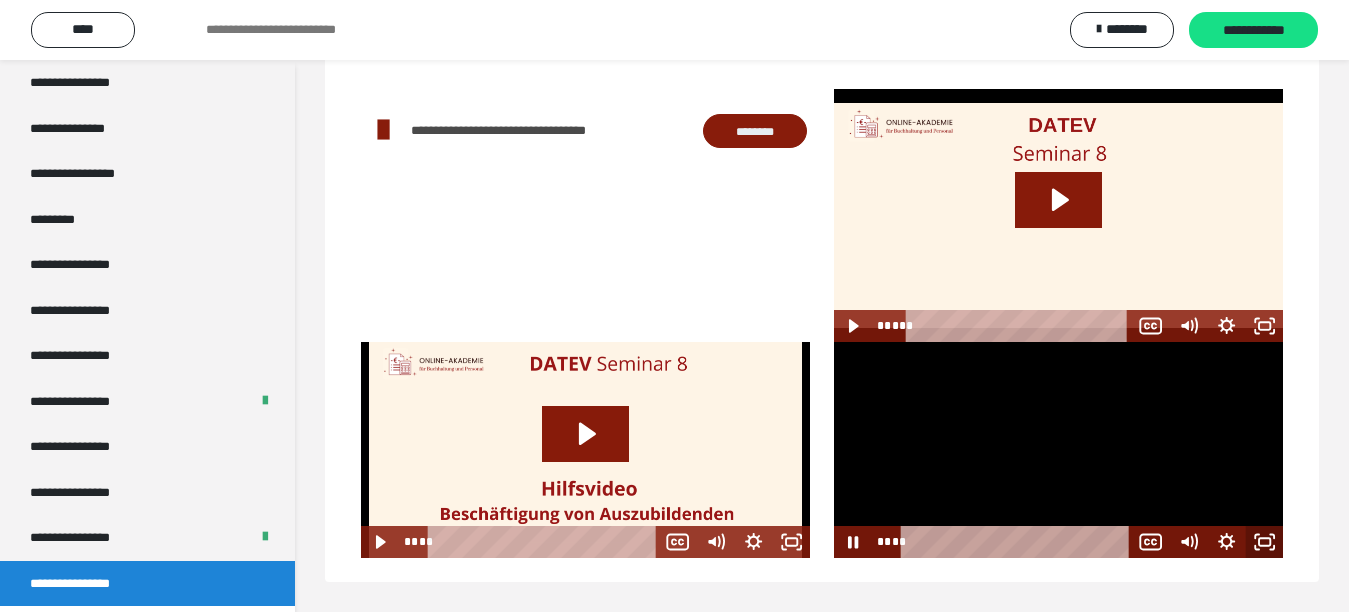 click 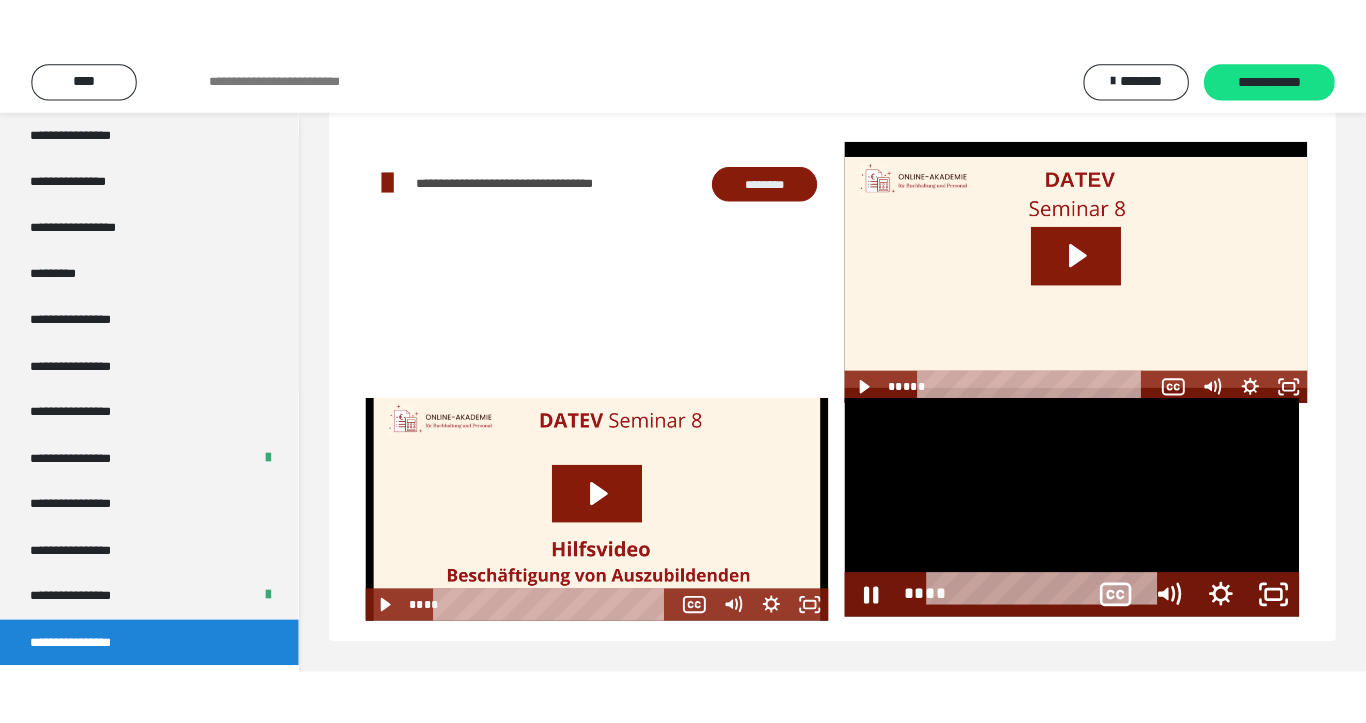 scroll, scrollTop: 60, scrollLeft: 0, axis: vertical 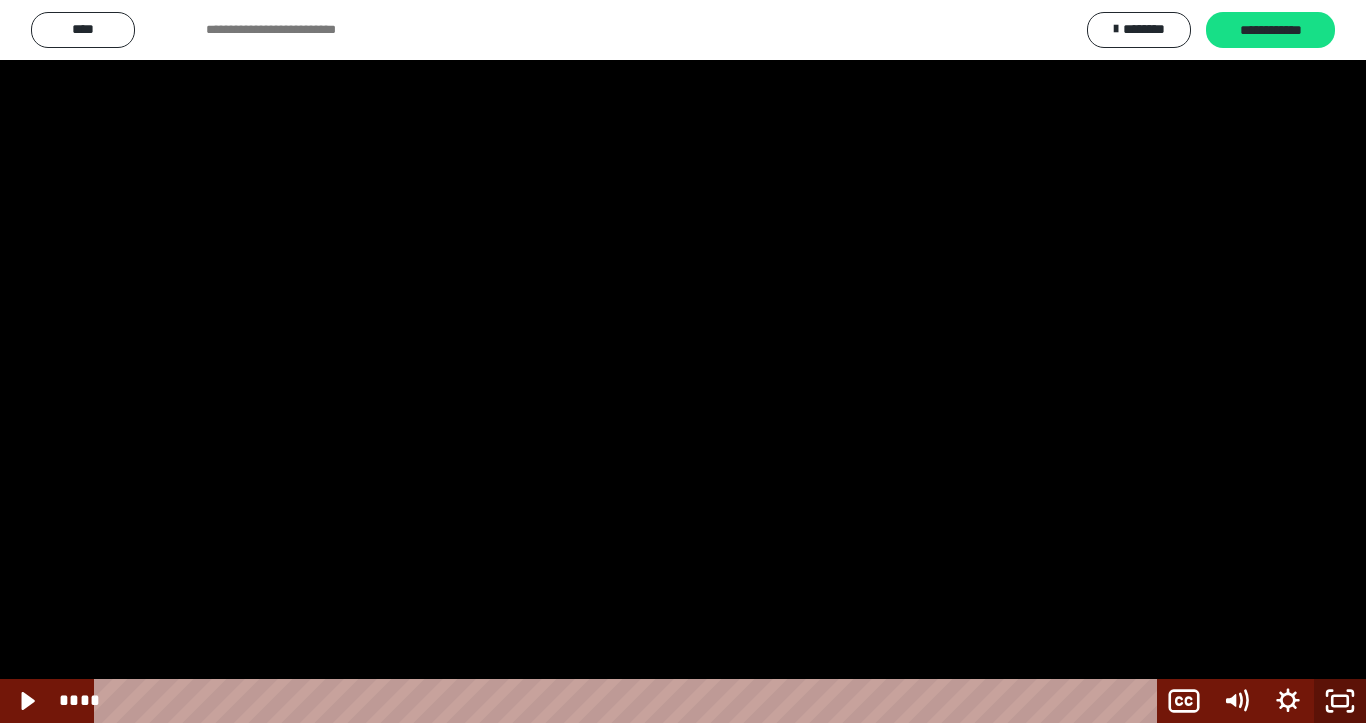 click 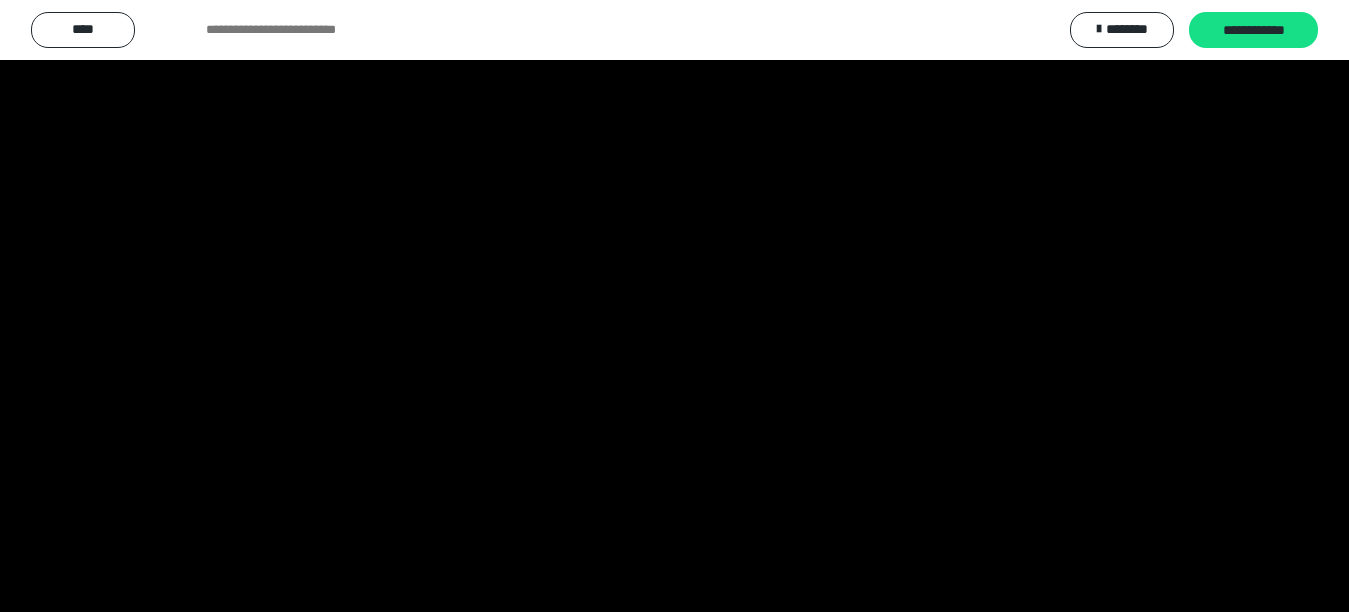 scroll, scrollTop: 2486, scrollLeft: 0, axis: vertical 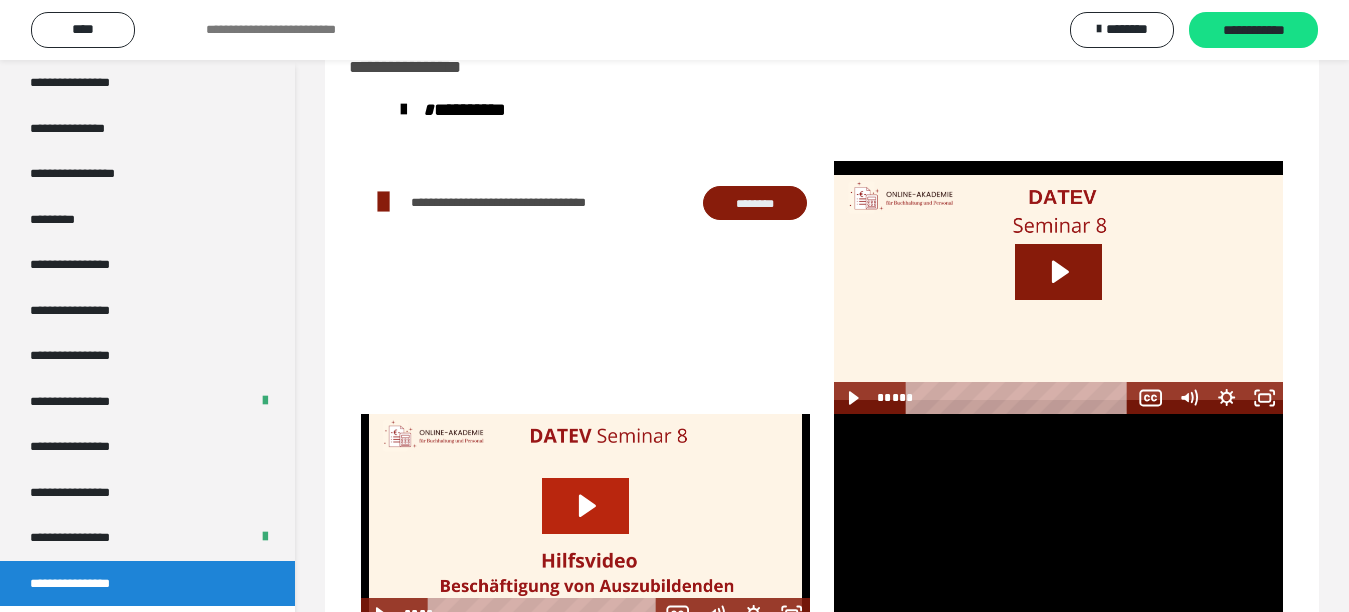click 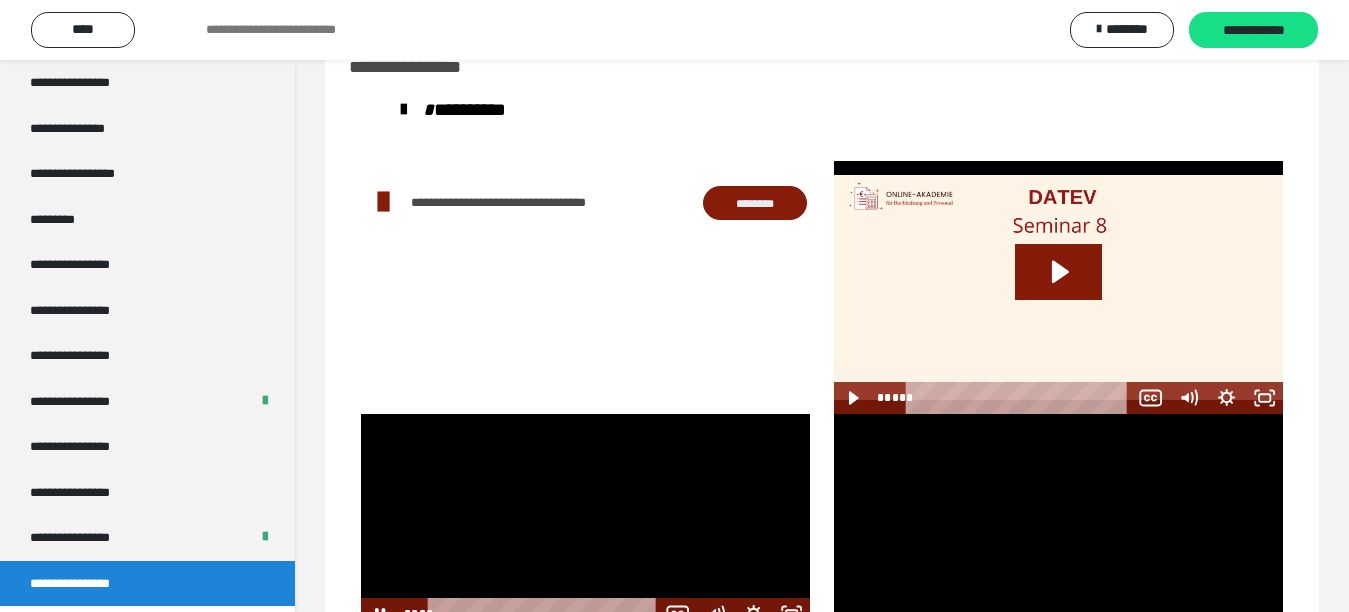 scroll, scrollTop: 132, scrollLeft: 0, axis: vertical 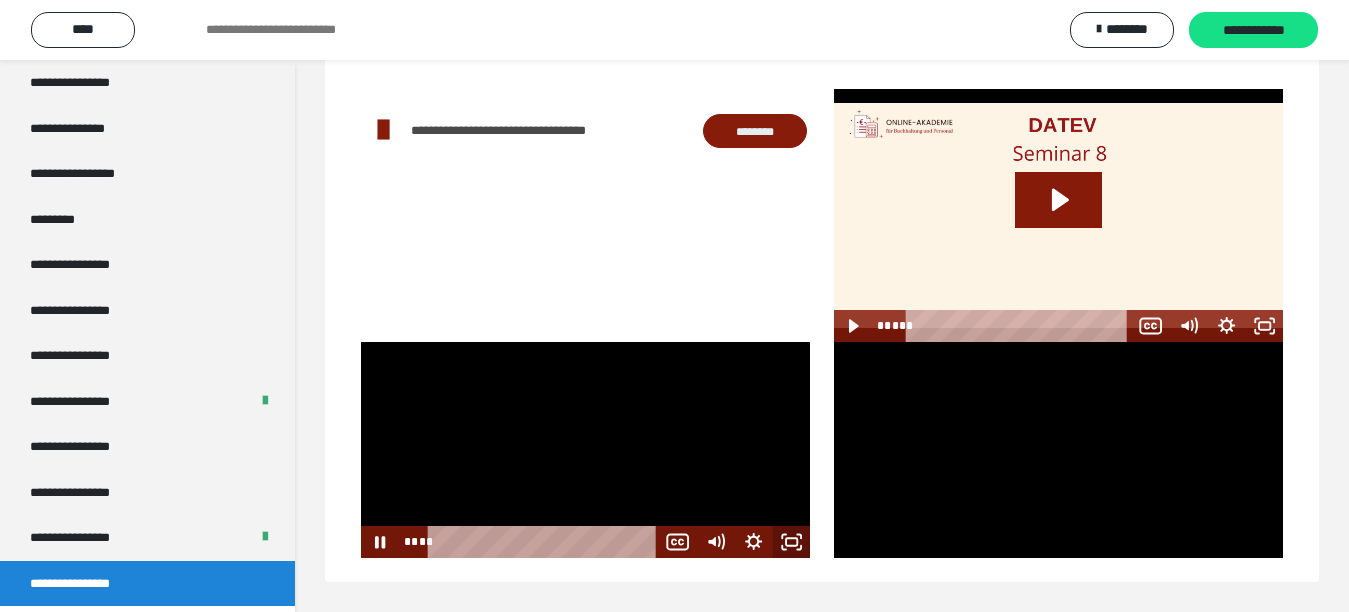 click 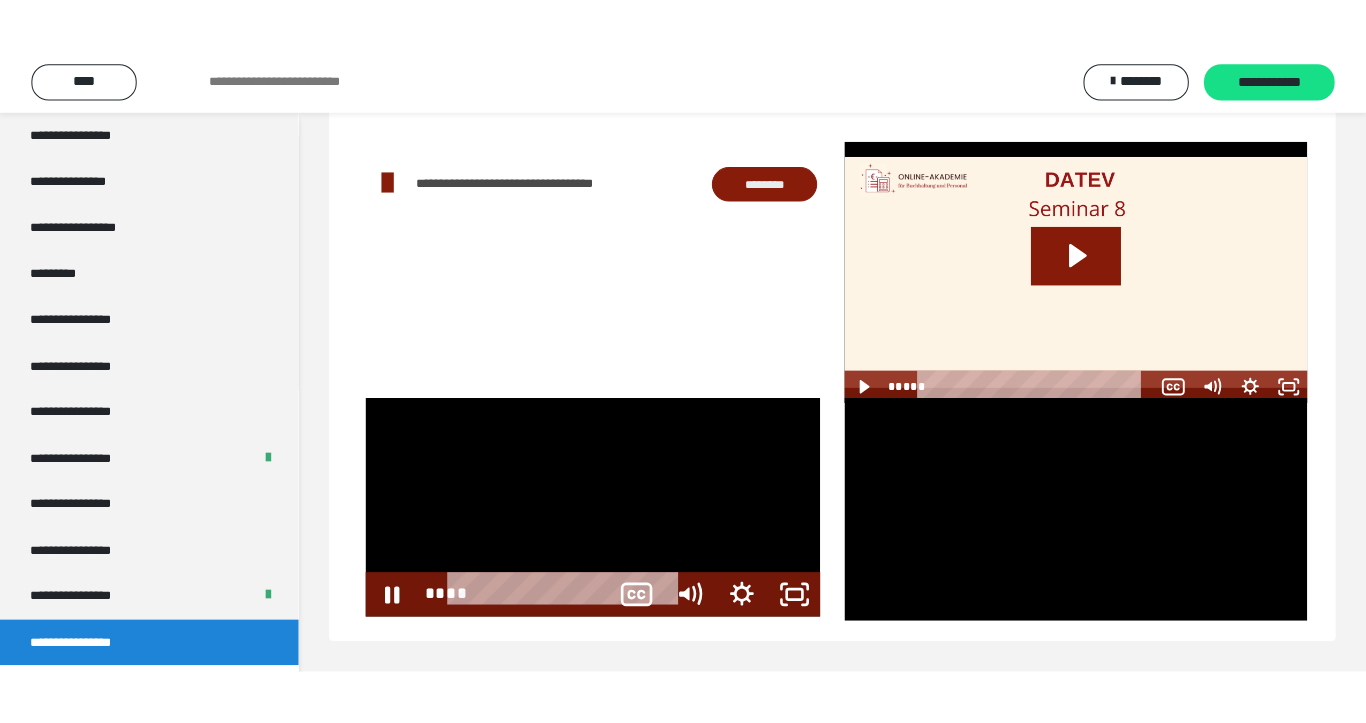 scroll, scrollTop: 60, scrollLeft: 0, axis: vertical 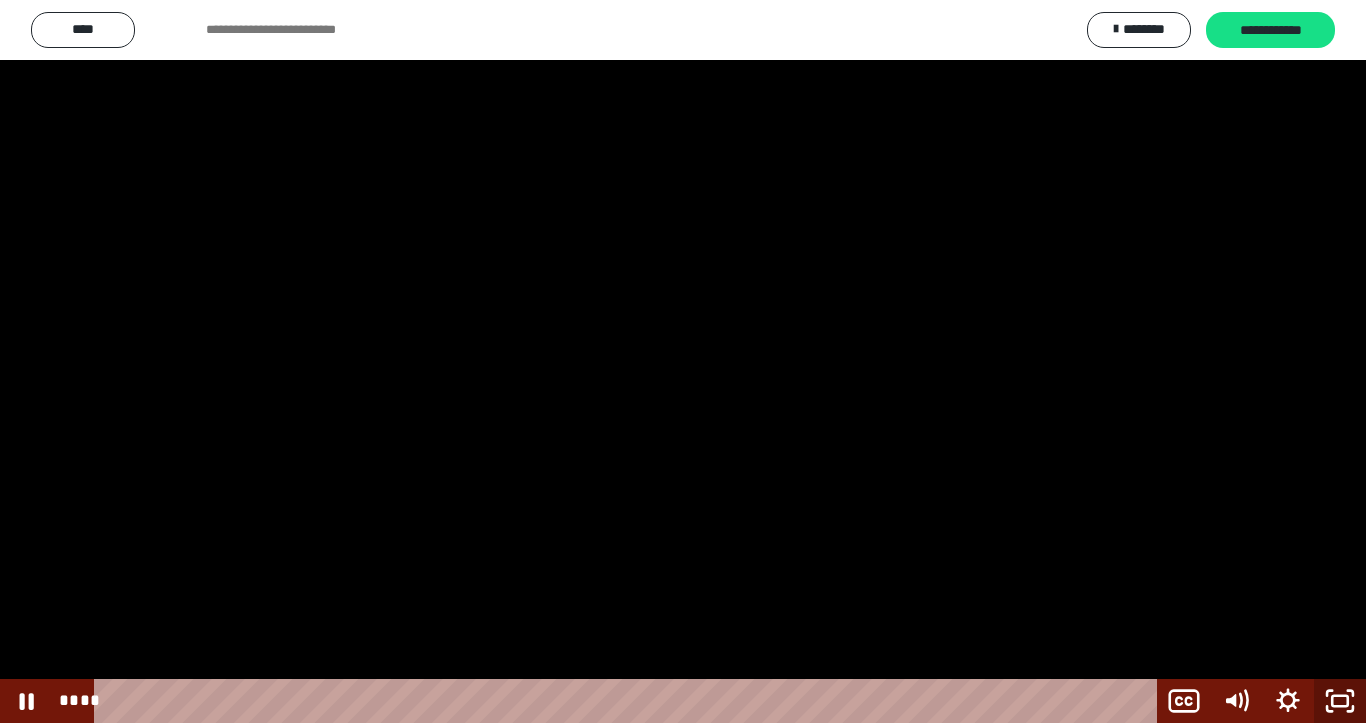 click 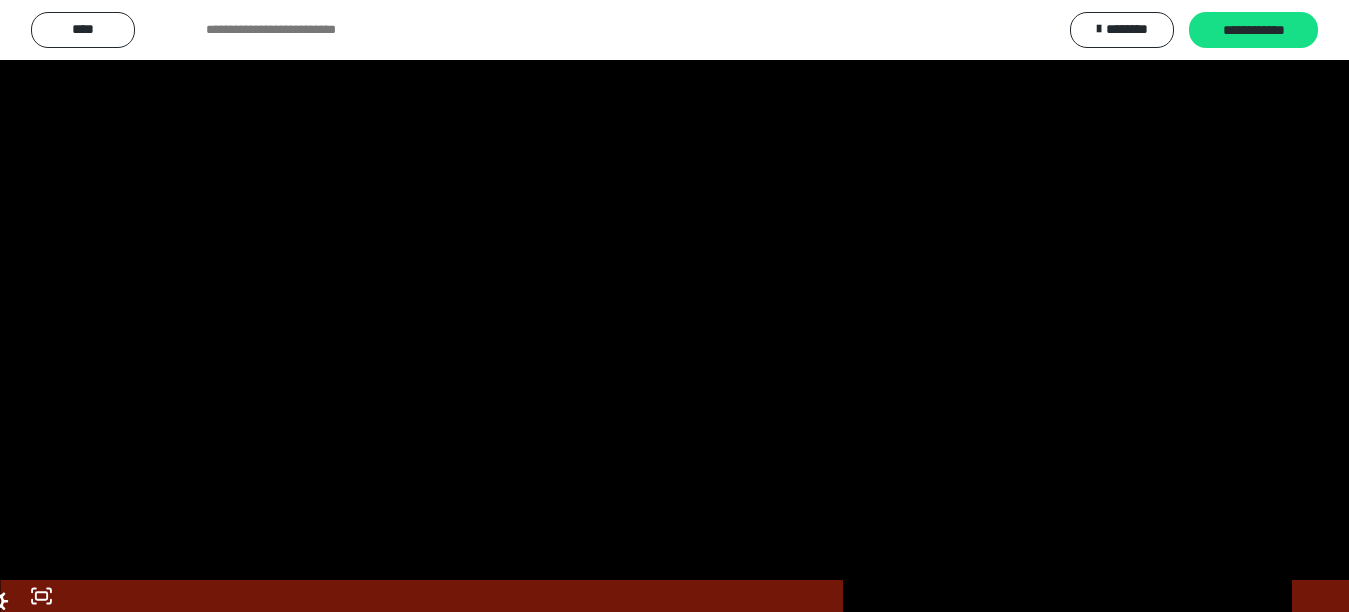 scroll, scrollTop: 2486, scrollLeft: 0, axis: vertical 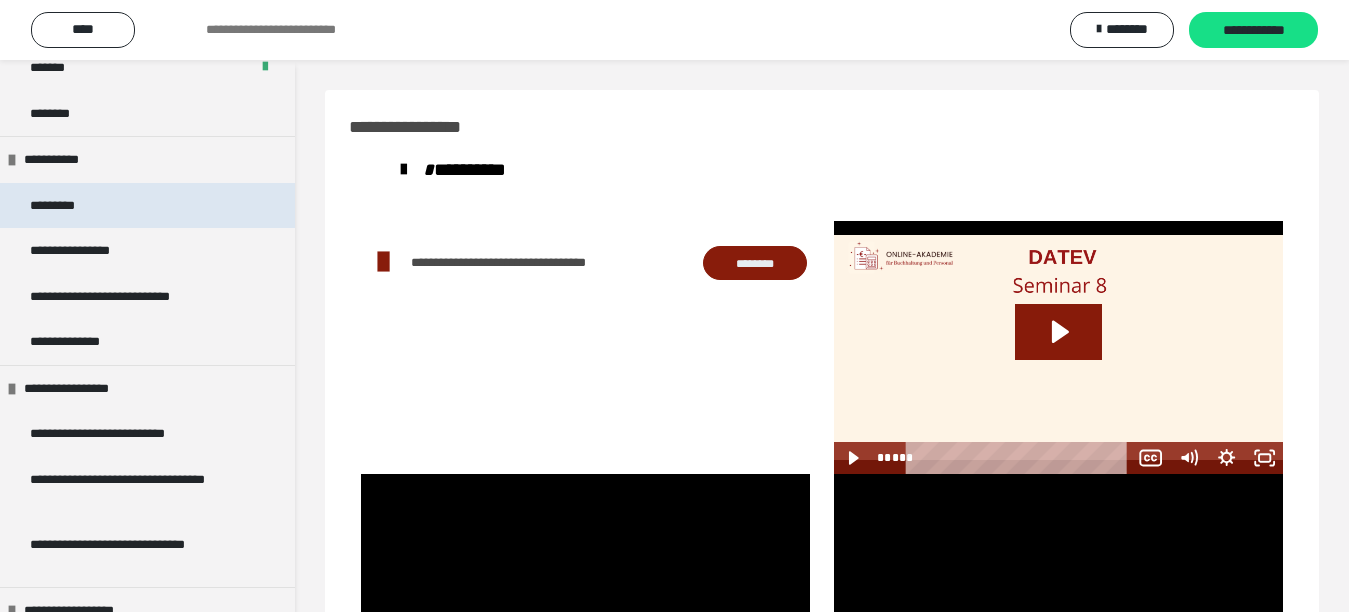 click on "*********" at bounding box center (147, 206) 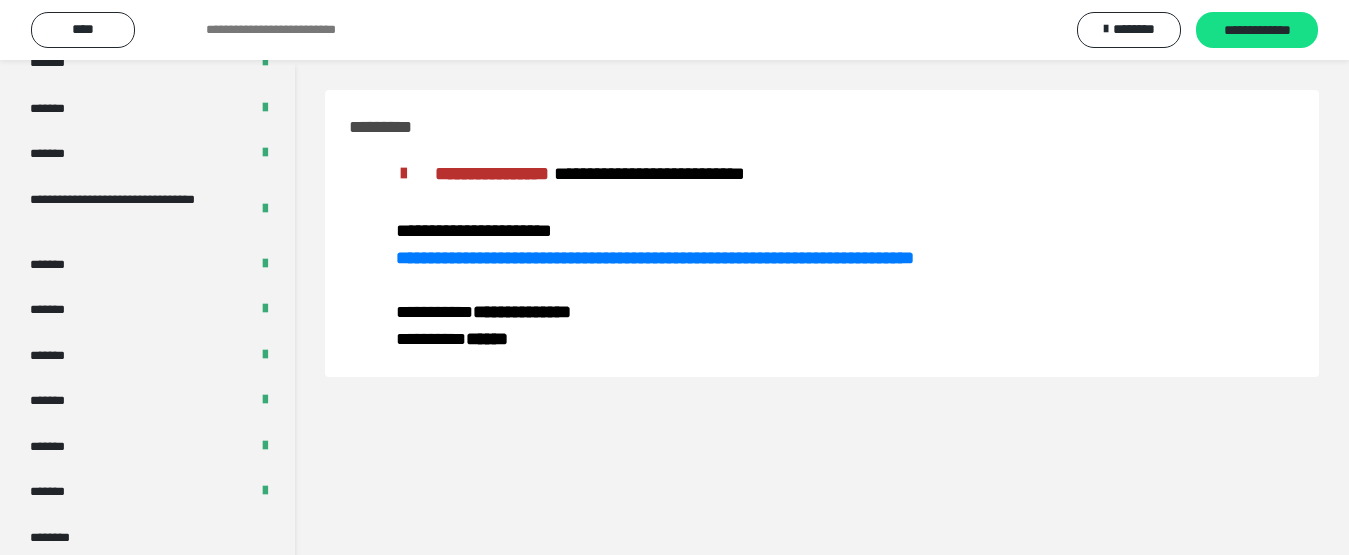 scroll, scrollTop: 800, scrollLeft: 0, axis: vertical 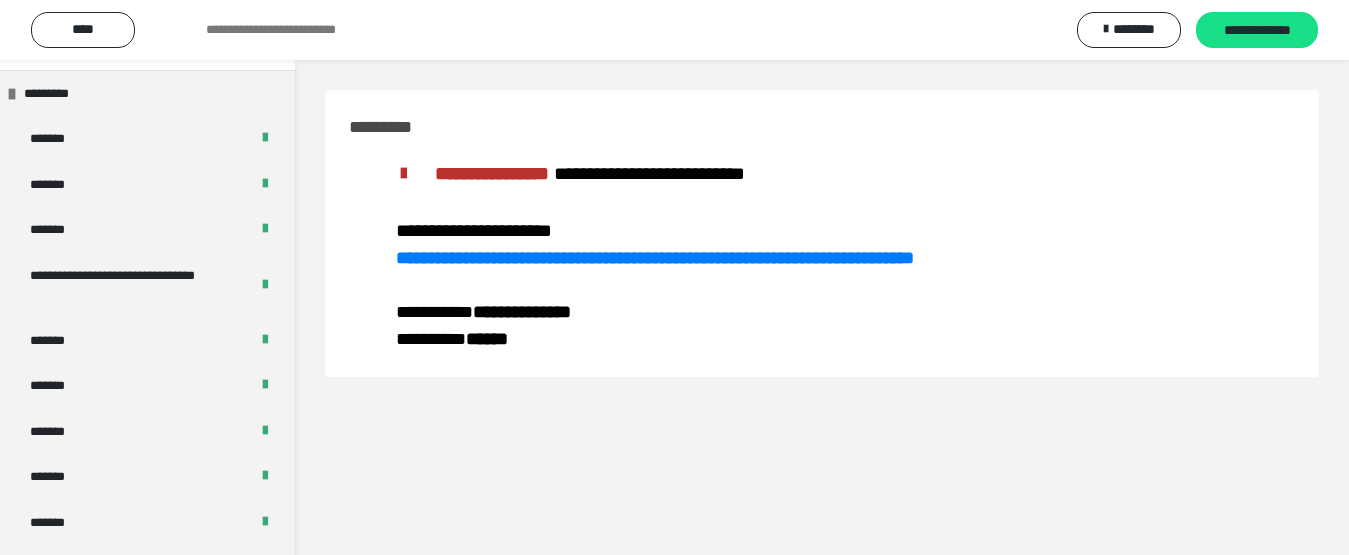 click on "*******" at bounding box center [147, 139] 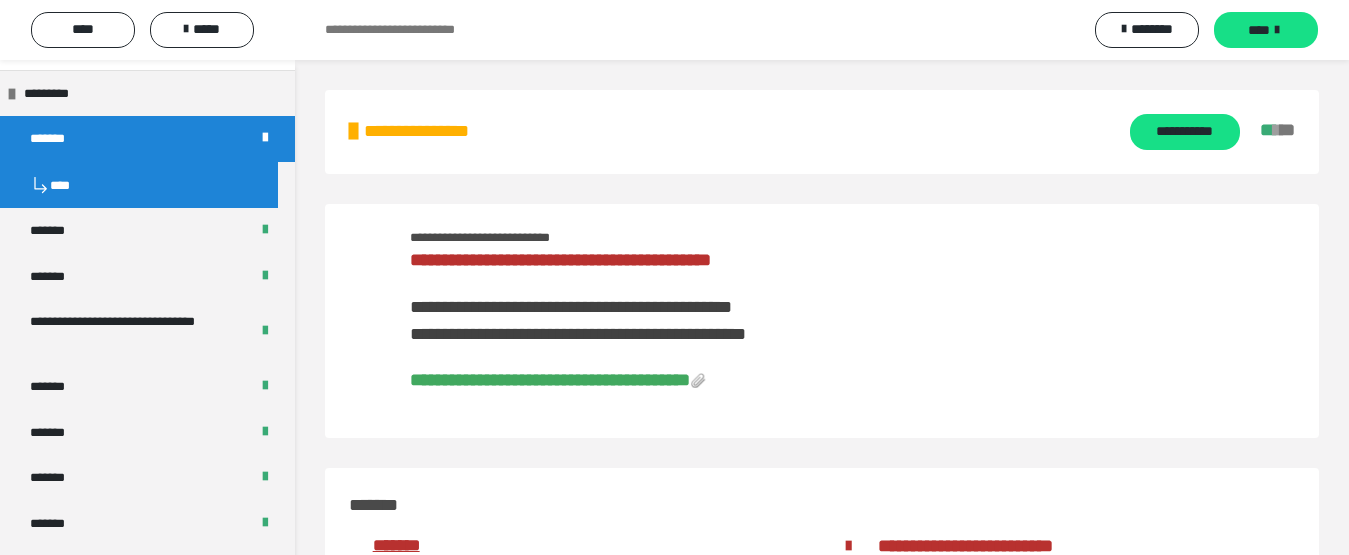 drag, startPoint x: 749, startPoint y: 373, endPoint x: 710, endPoint y: 376, distance: 39.115215 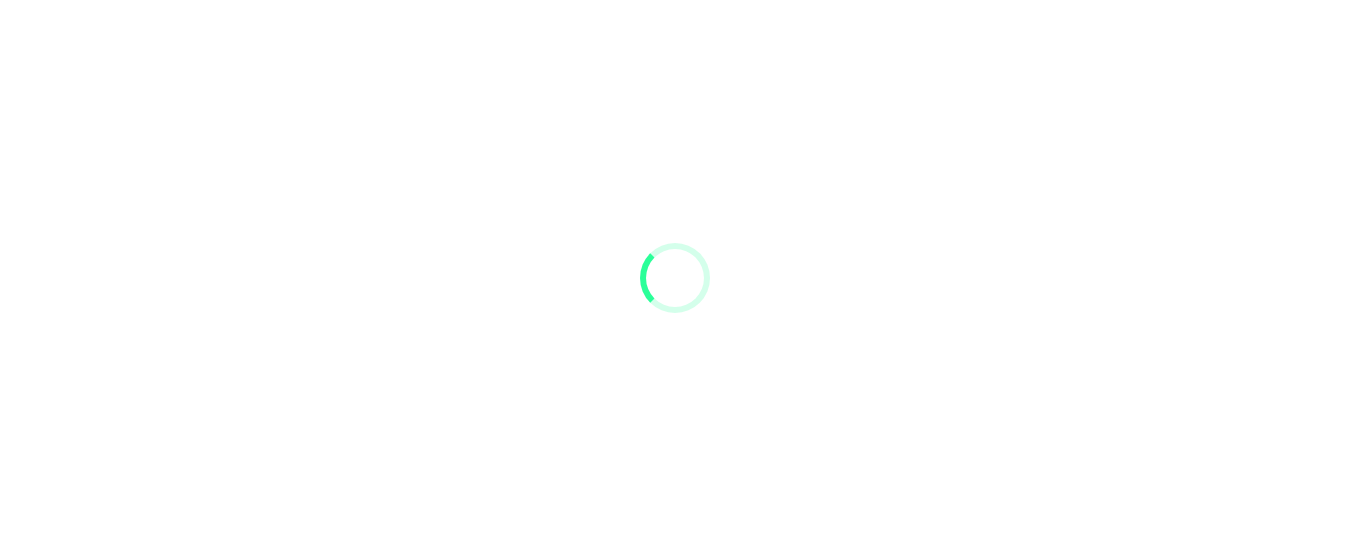 scroll, scrollTop: 0, scrollLeft: 0, axis: both 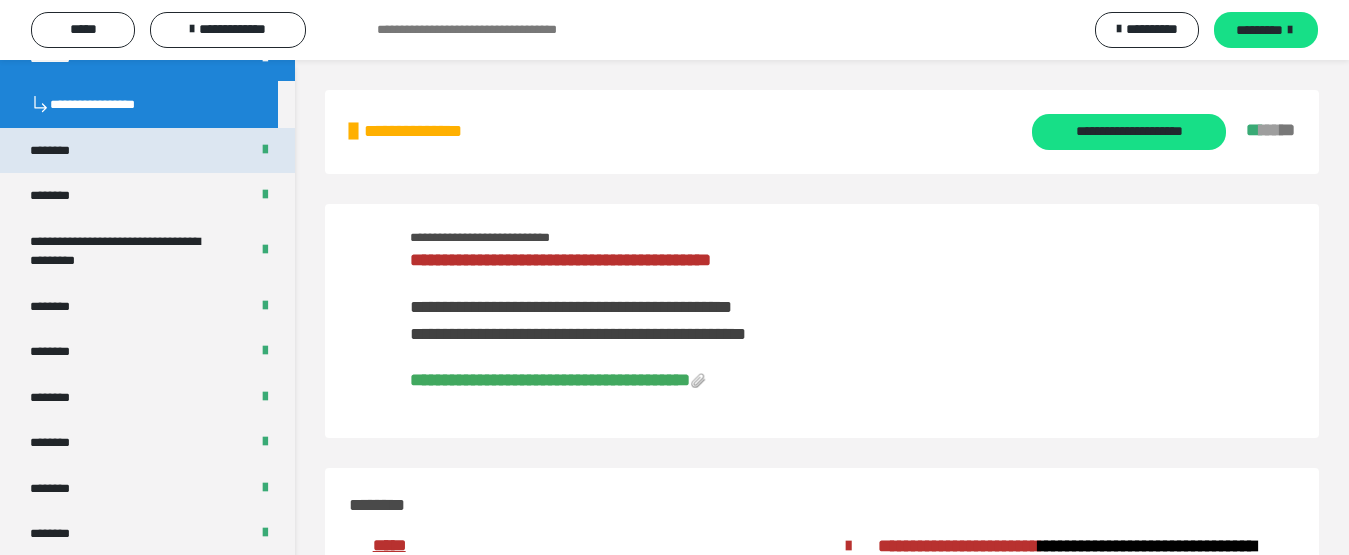 click on "********" at bounding box center (147, 151) 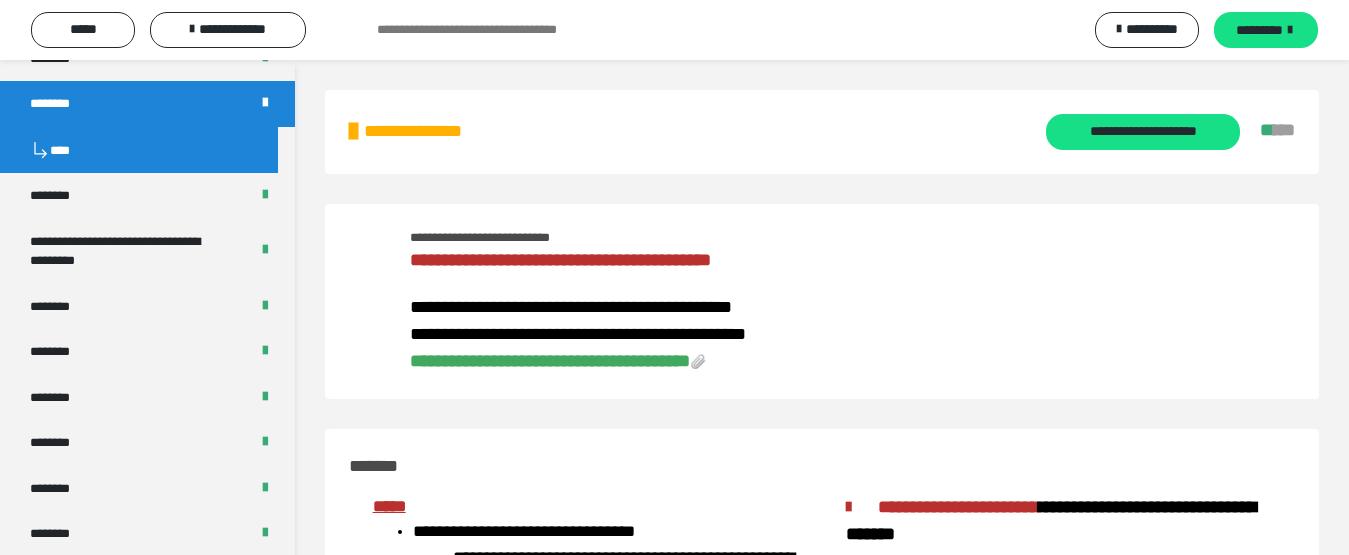 click on "**********" at bounding box center [550, 361] 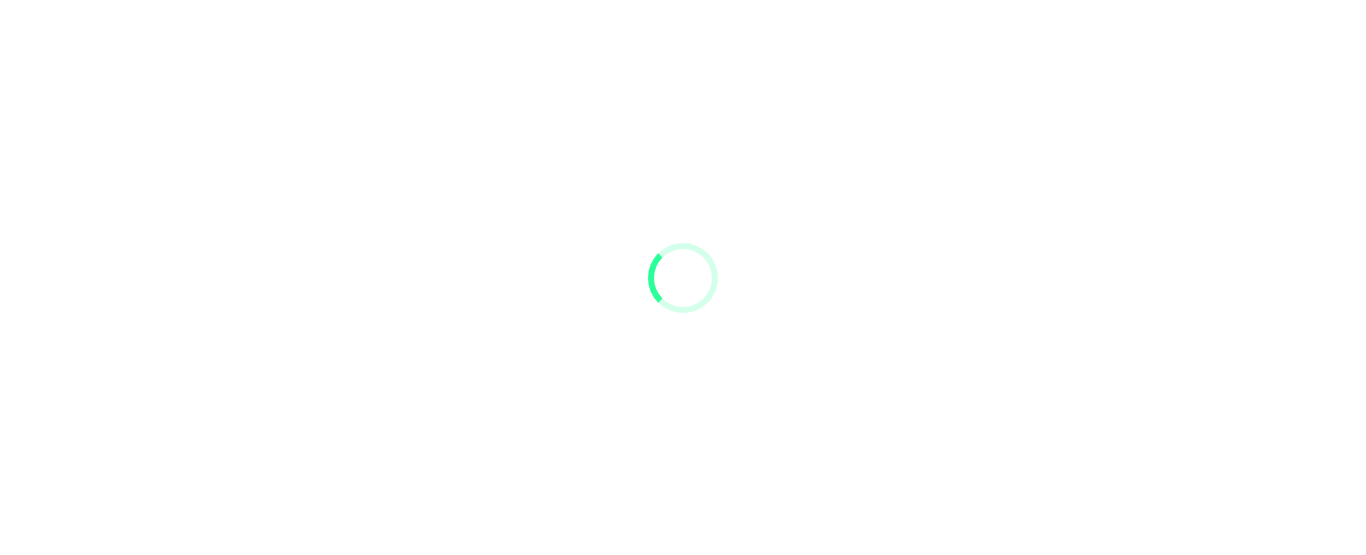 scroll, scrollTop: 0, scrollLeft: 0, axis: both 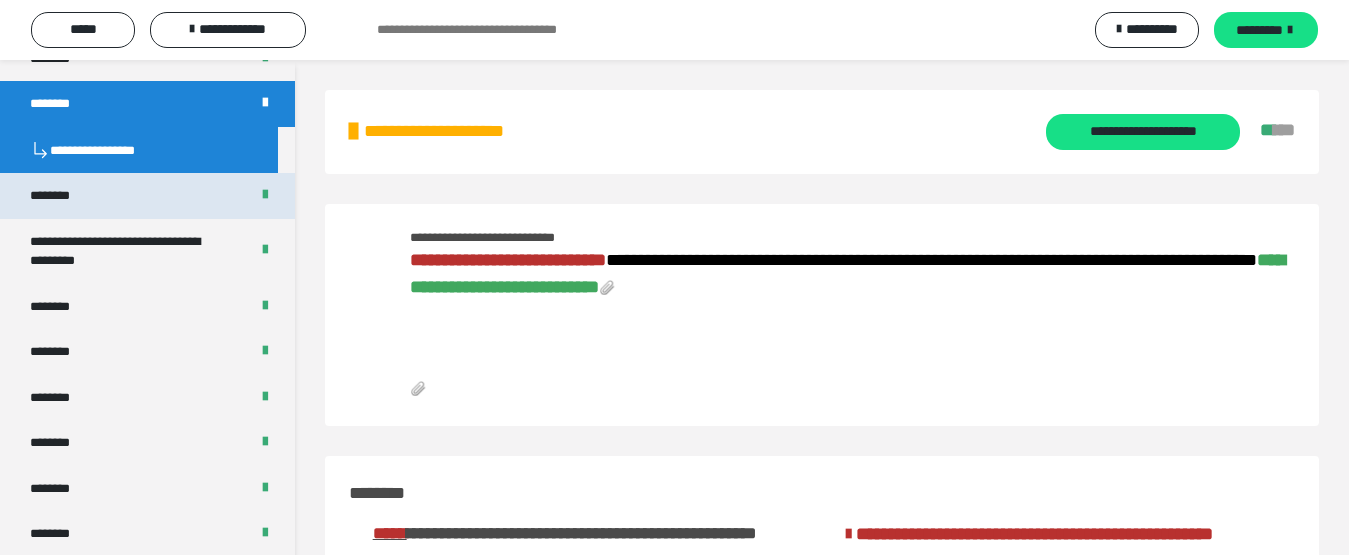 click on "********" at bounding box center (147, 196) 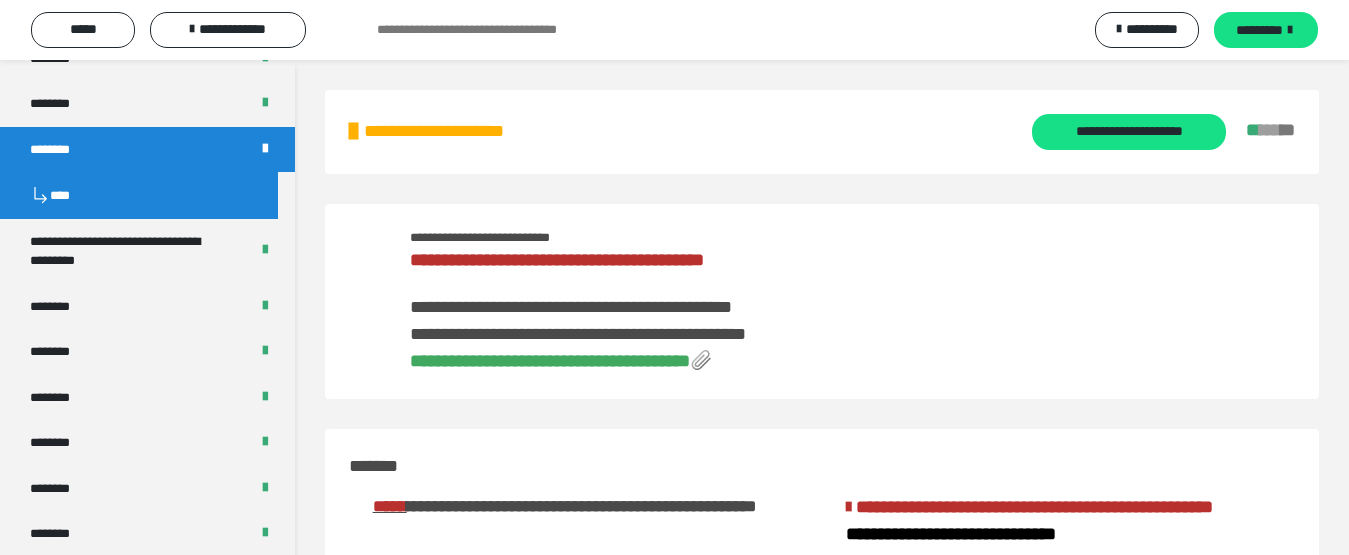 click on "**********" at bounding box center (550, 361) 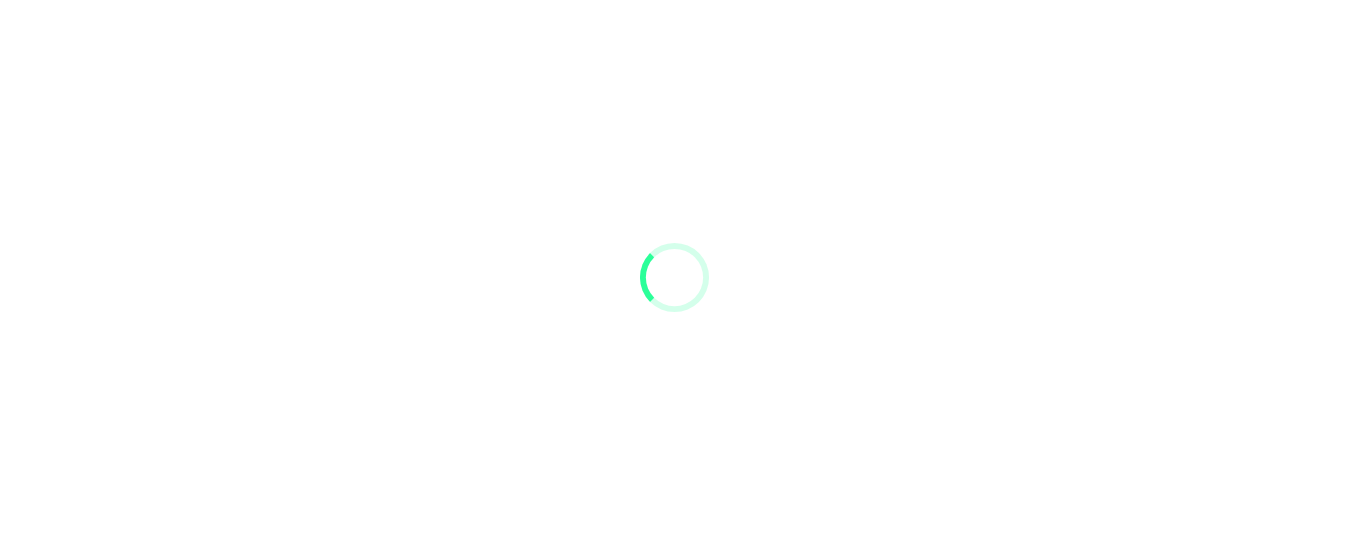 scroll, scrollTop: 0, scrollLeft: 0, axis: both 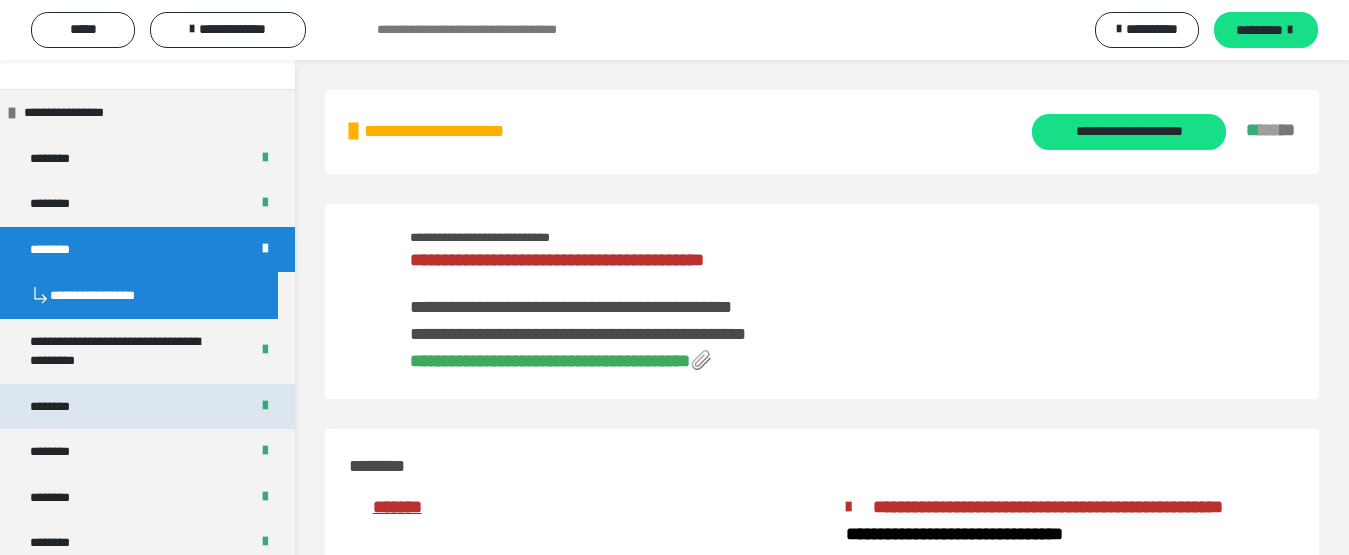 click on "********" at bounding box center [61, 407] 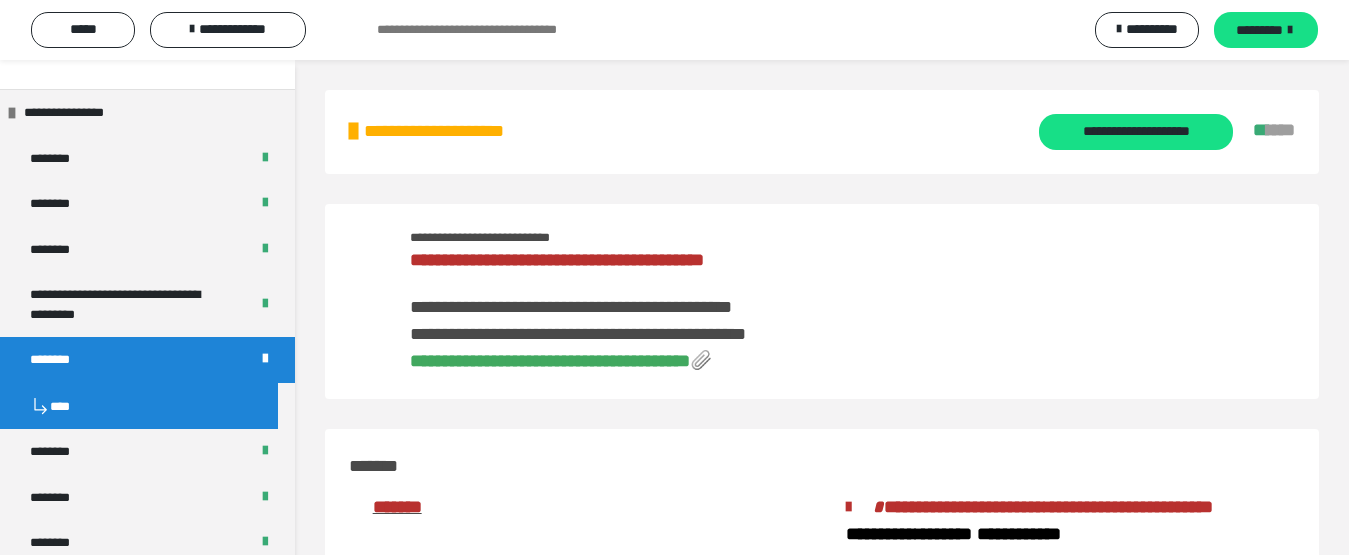drag, startPoint x: 728, startPoint y: 355, endPoint x: 831, endPoint y: 356, distance: 103.00485 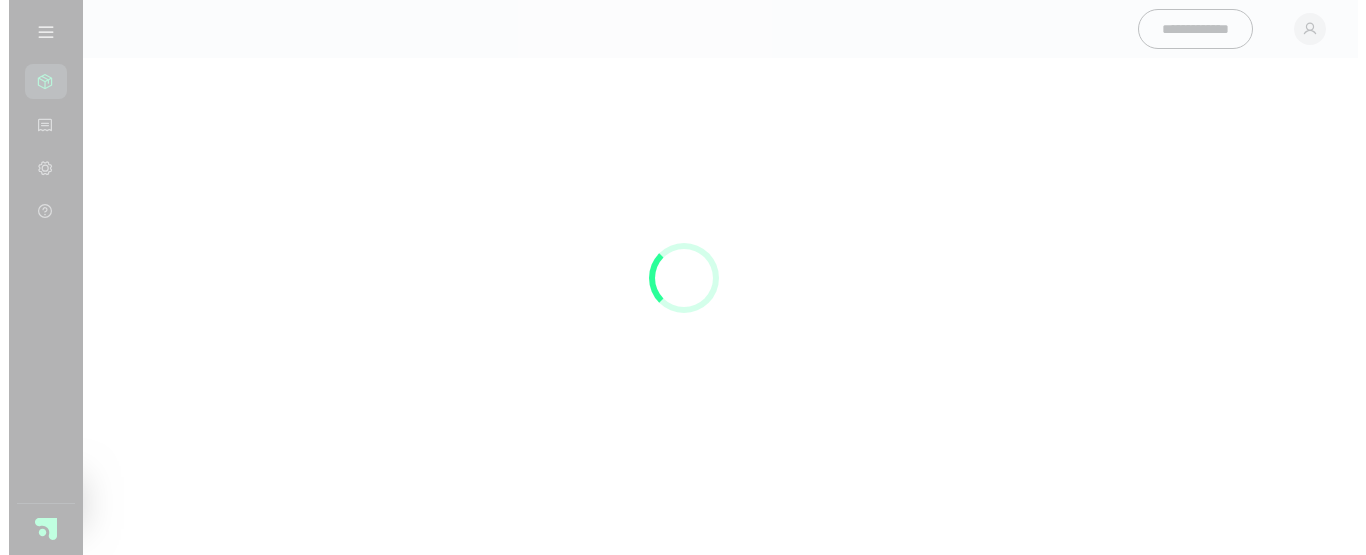 scroll, scrollTop: 0, scrollLeft: 0, axis: both 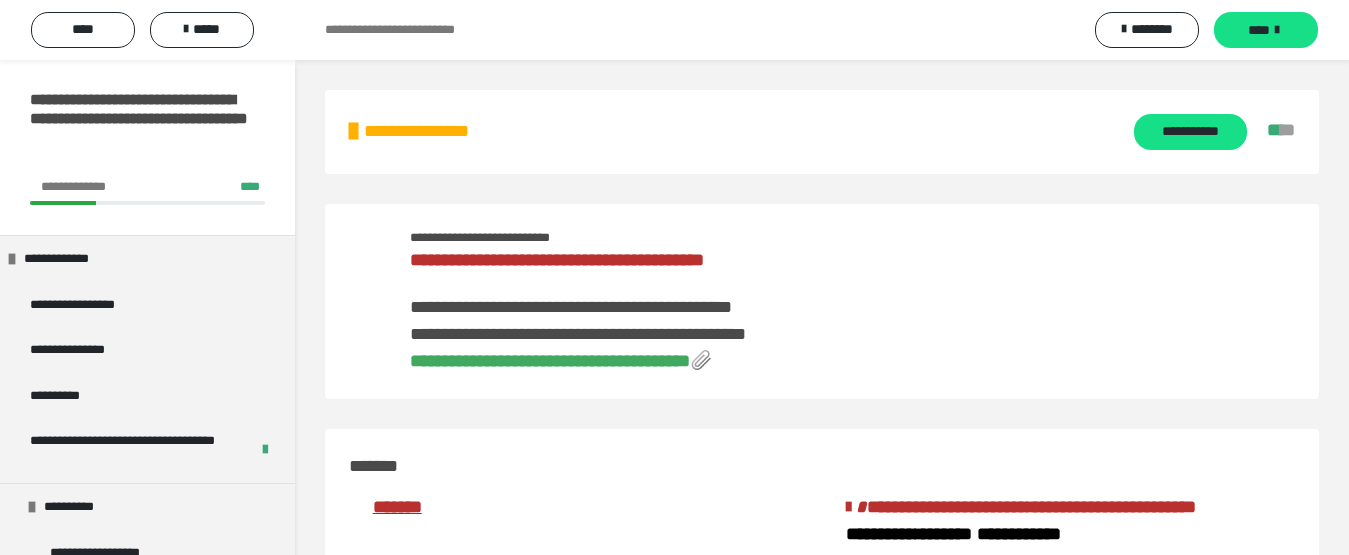 click on "*******" at bounding box center [58, 1233] 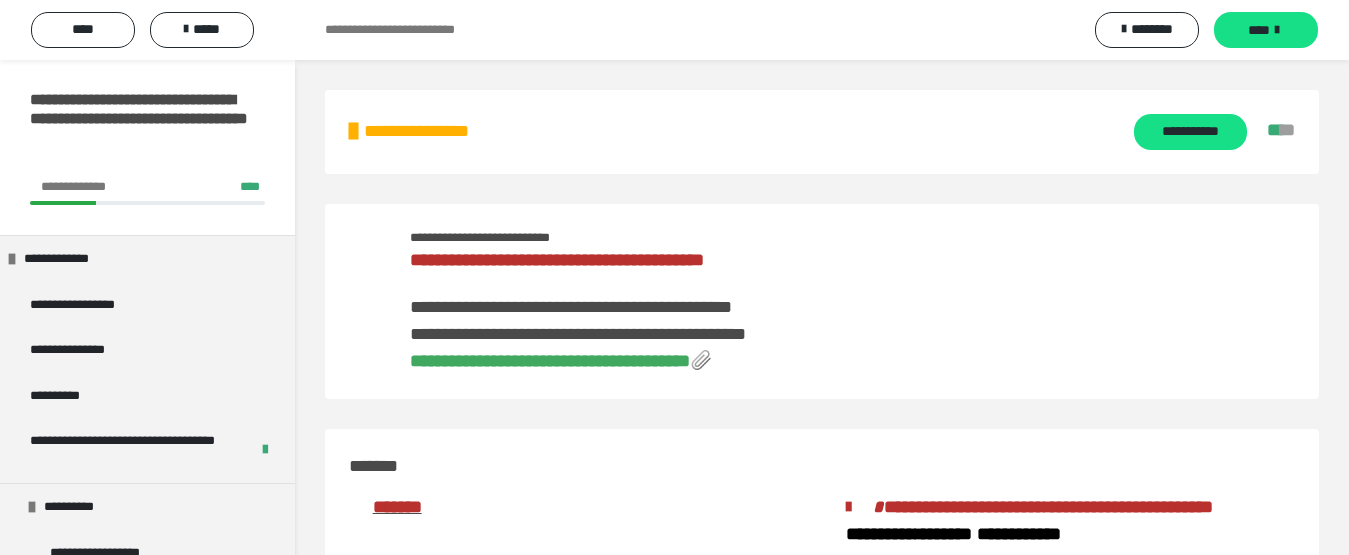 click on "**********" at bounding box center (147, 1199) 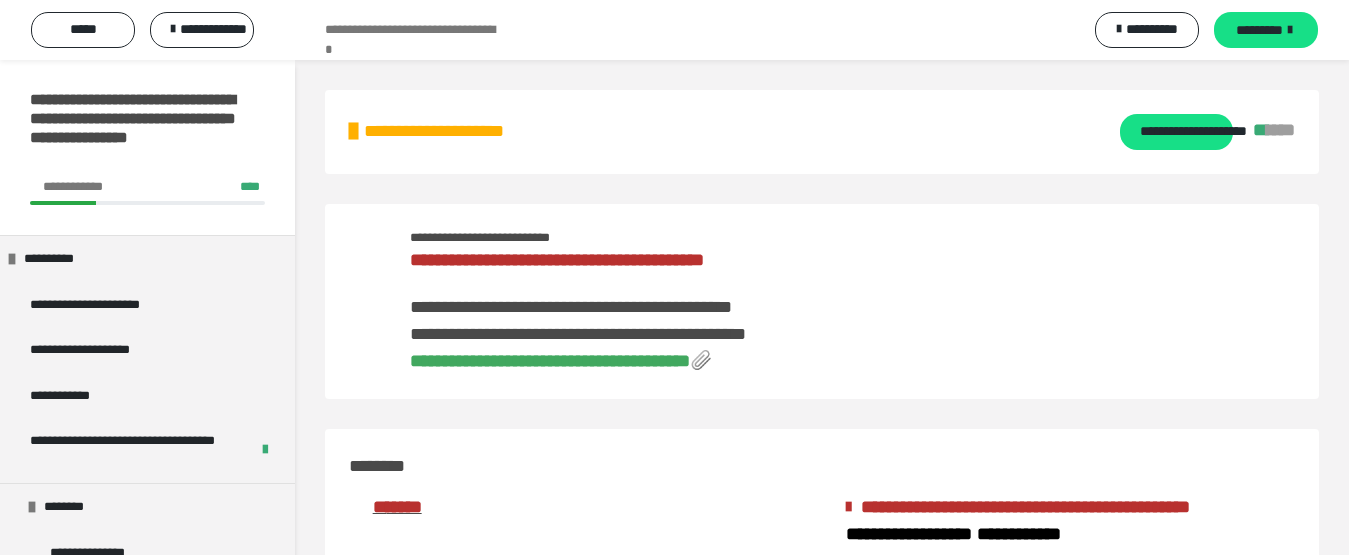 scroll, scrollTop: 1019, scrollLeft: 0, axis: vertical 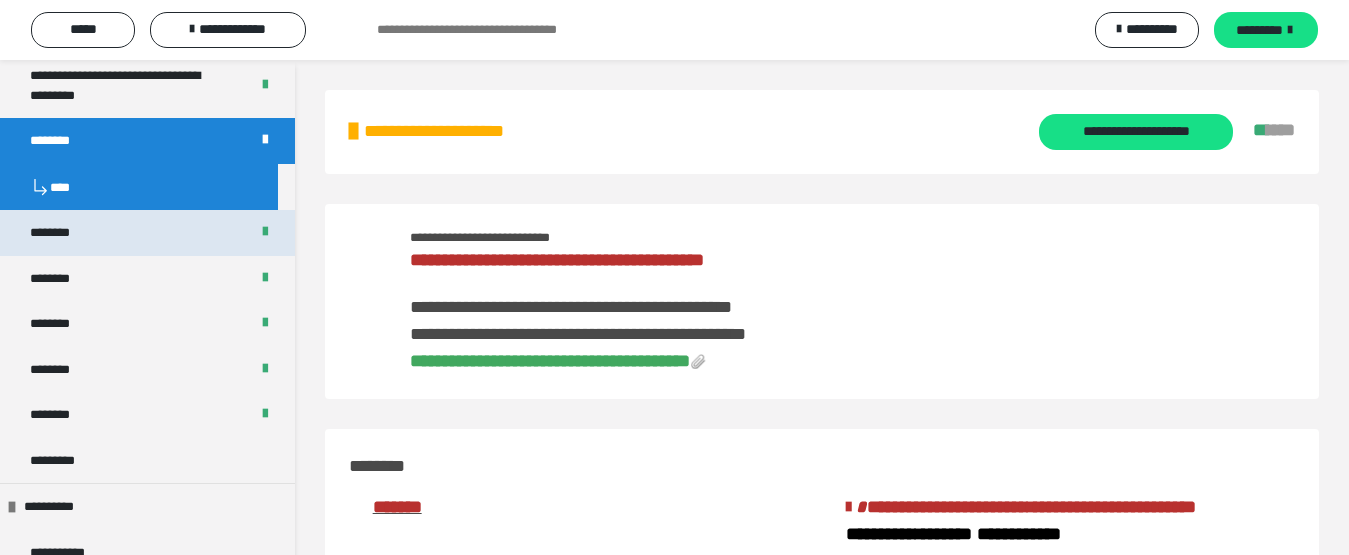 click on "********" at bounding box center (147, 233) 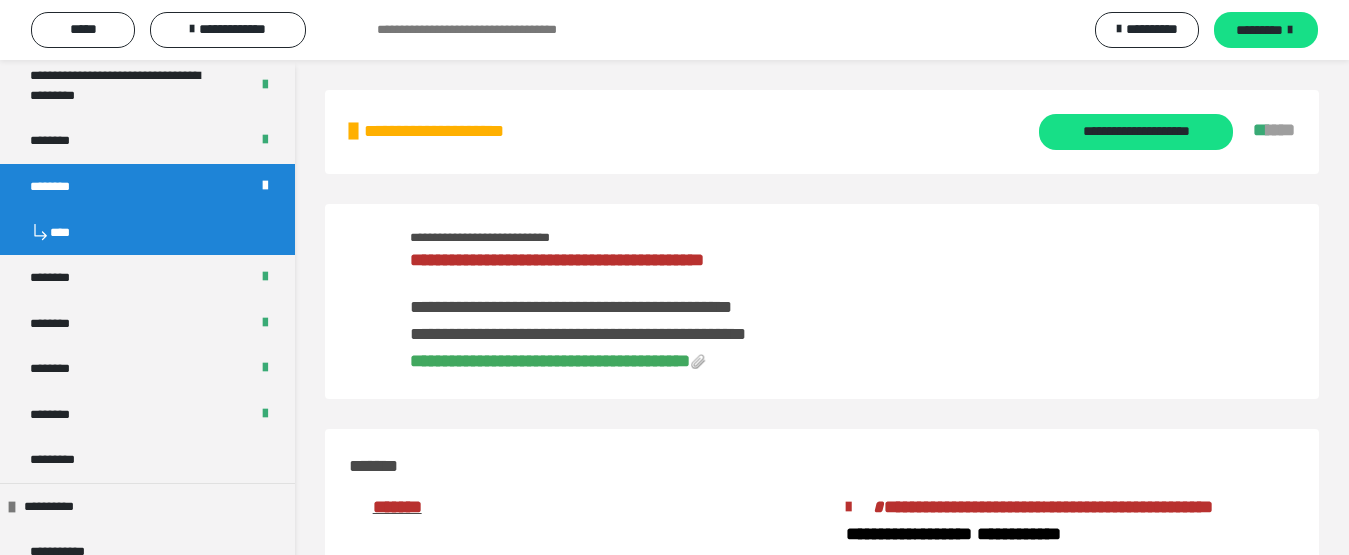 click on "****" at bounding box center (147, 232) 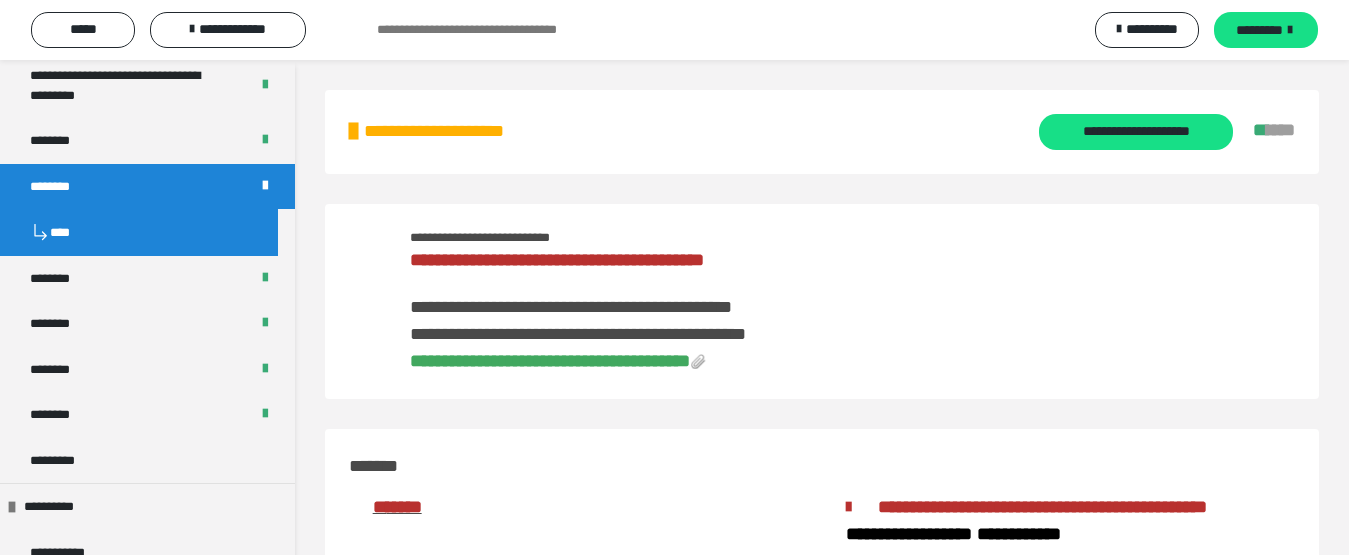 click on "**********" at bounding box center (550, 361) 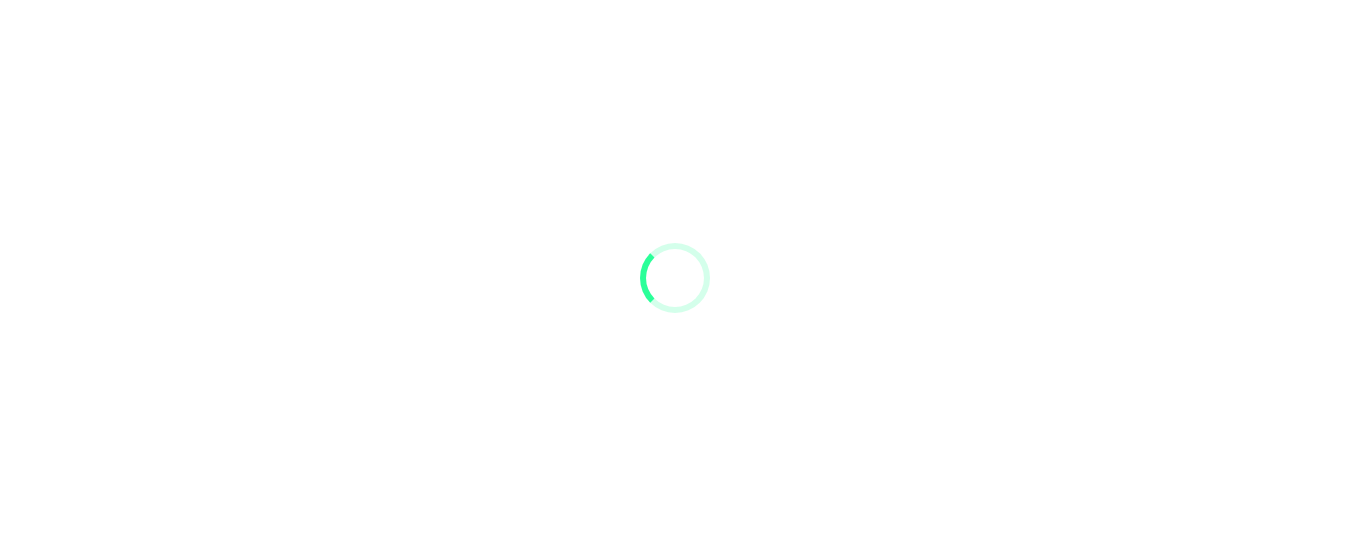 scroll, scrollTop: 0, scrollLeft: 0, axis: both 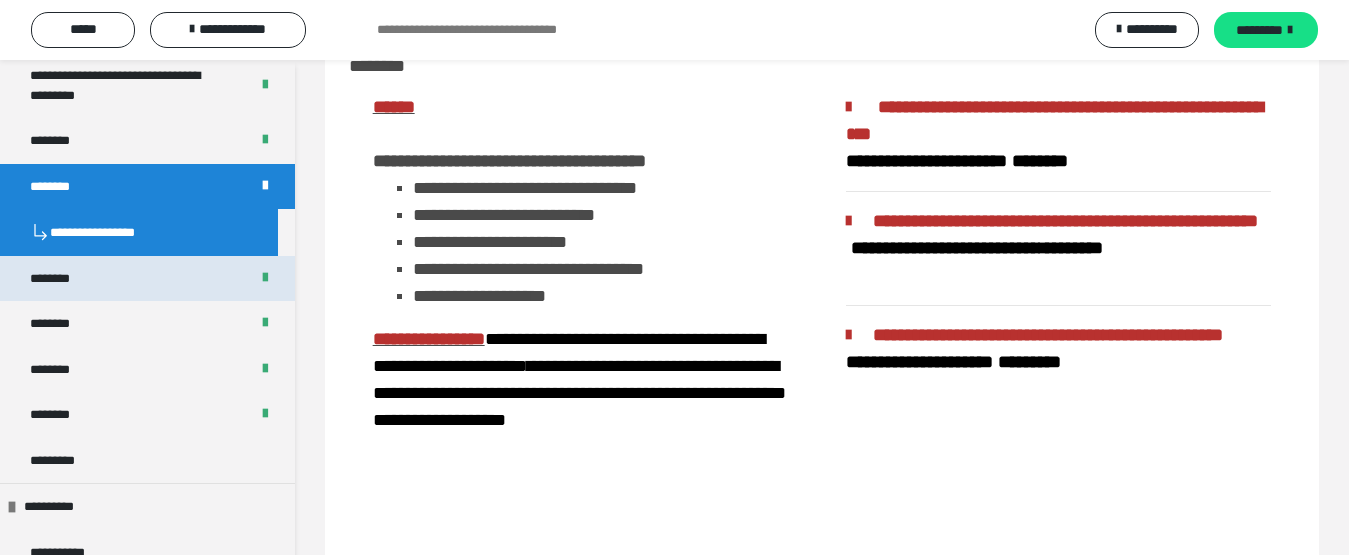 click on "********" at bounding box center [61, 279] 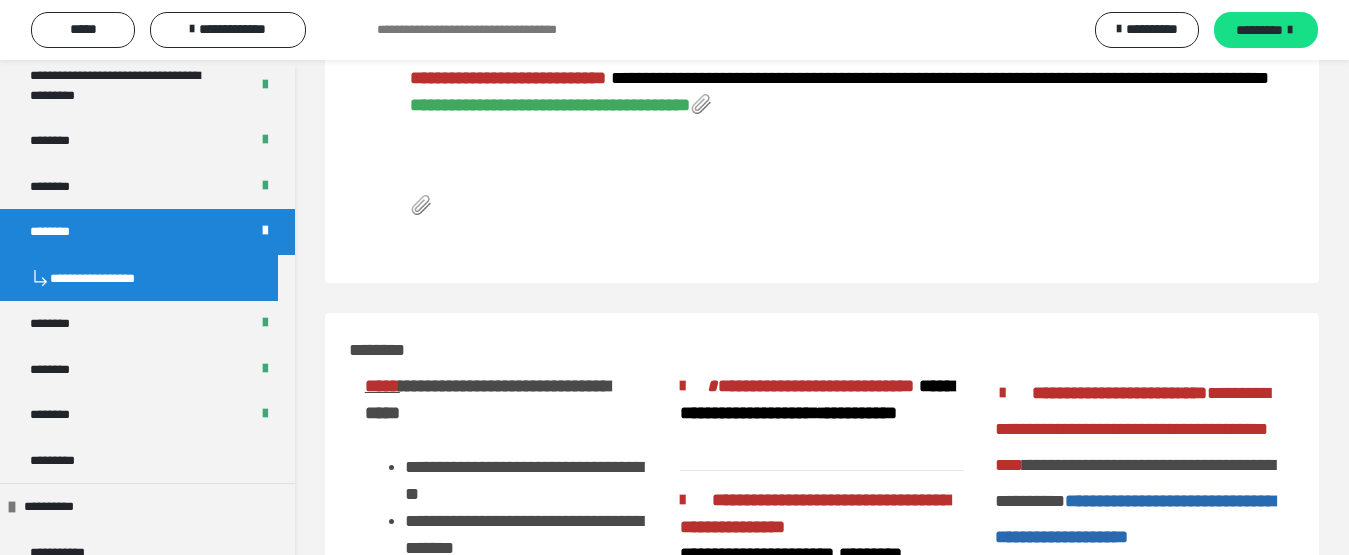 scroll, scrollTop: 0, scrollLeft: 0, axis: both 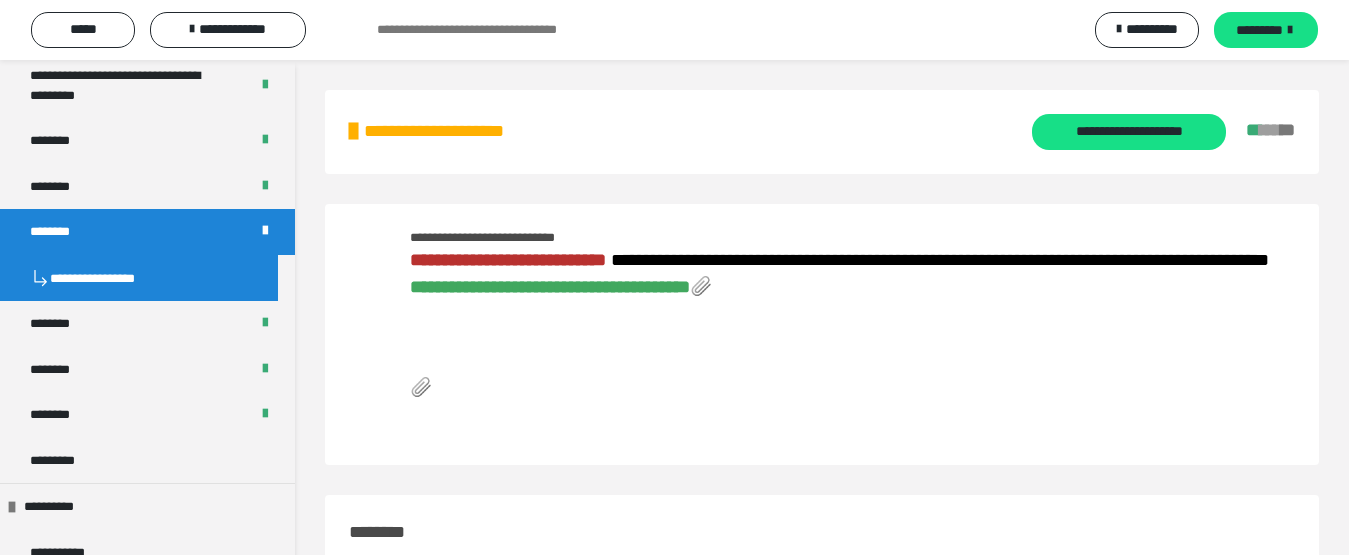 click on "**********" at bounding box center [550, 287] 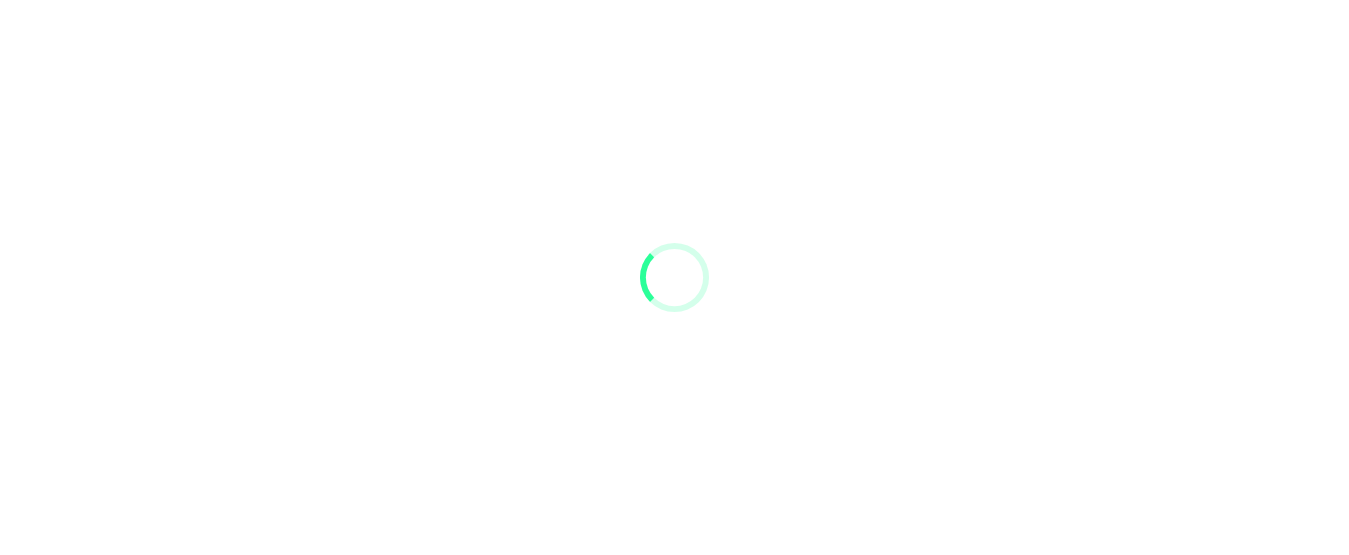 scroll, scrollTop: 0, scrollLeft: 0, axis: both 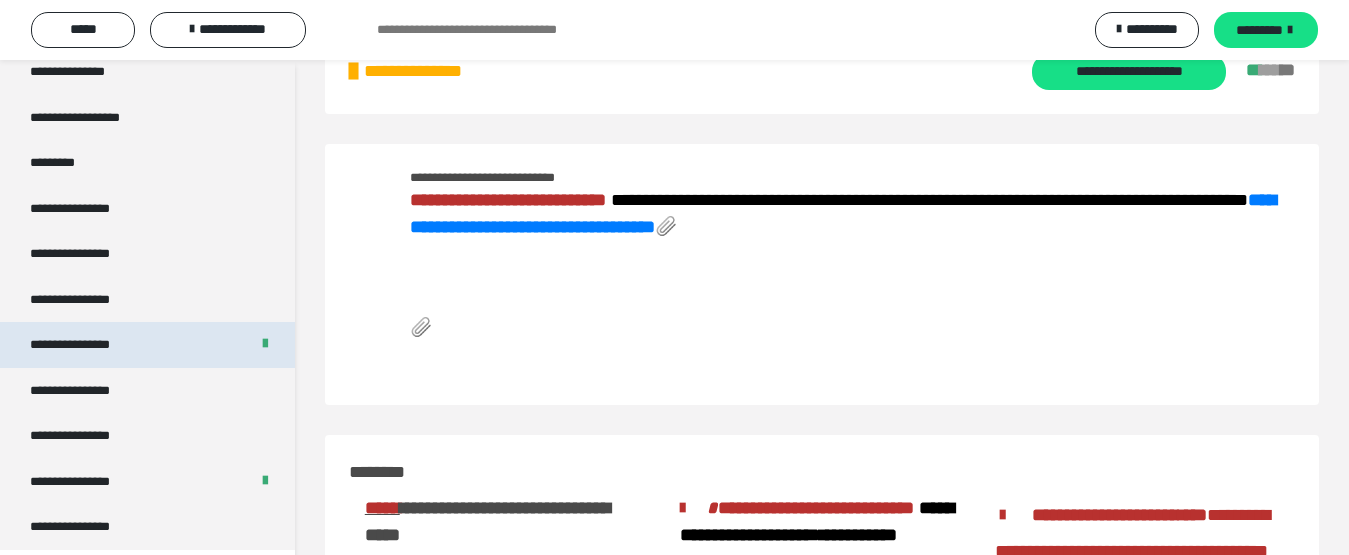 click on "**********" at bounding box center [70, 344] 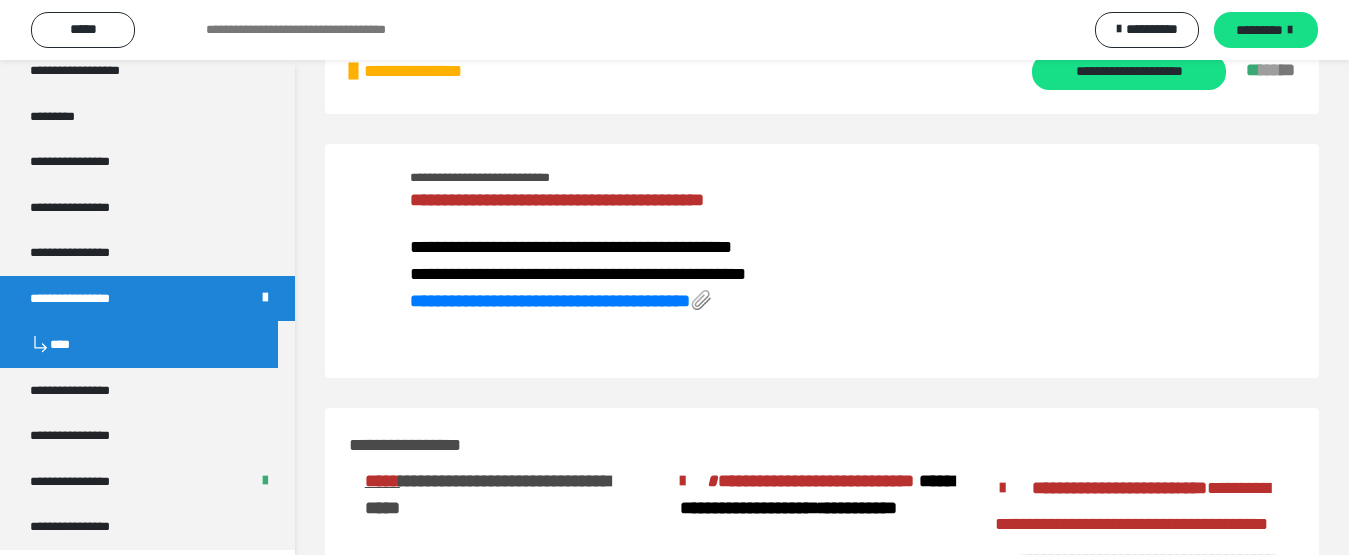 scroll, scrollTop: 2543, scrollLeft: 0, axis: vertical 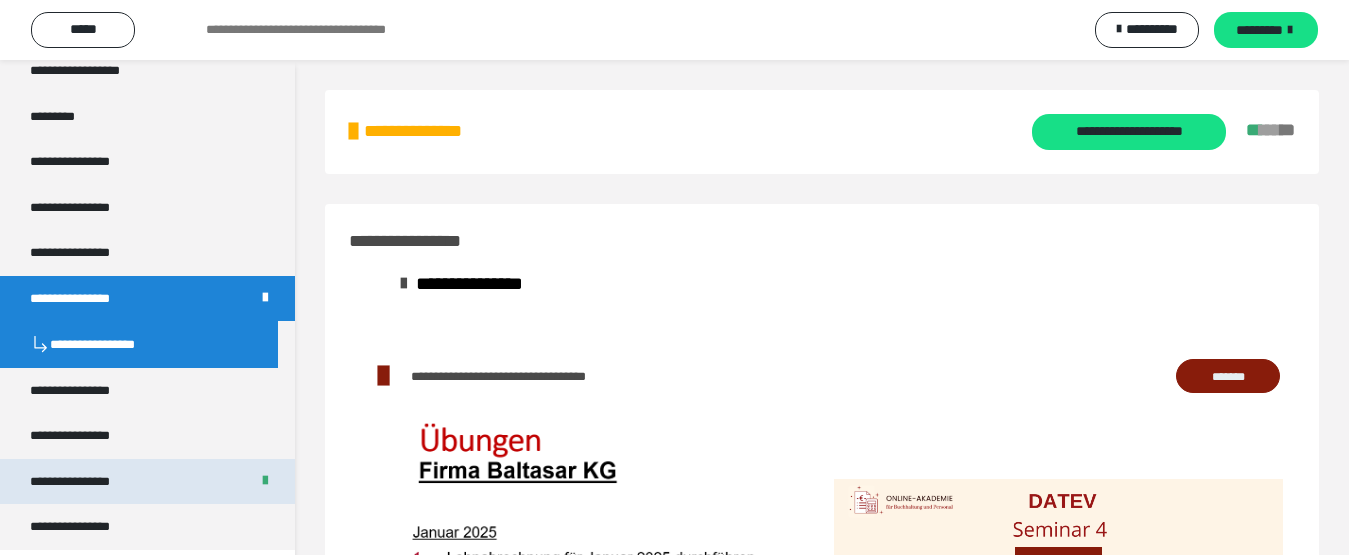click on "**********" at bounding box center (82, 482) 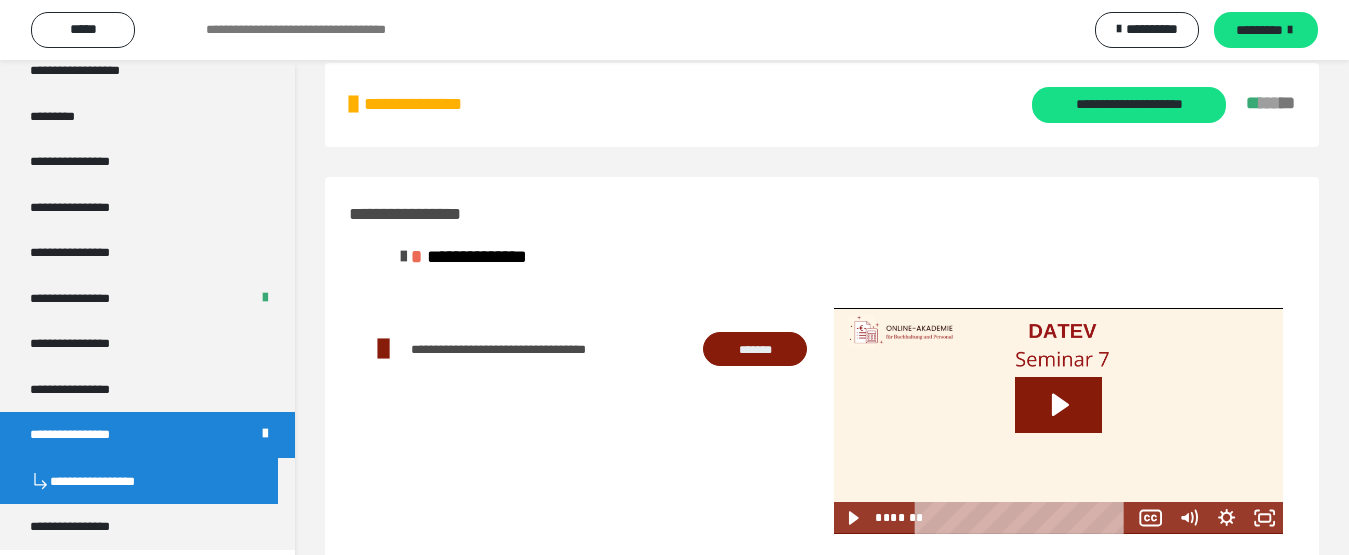 scroll, scrollTop: 0, scrollLeft: 0, axis: both 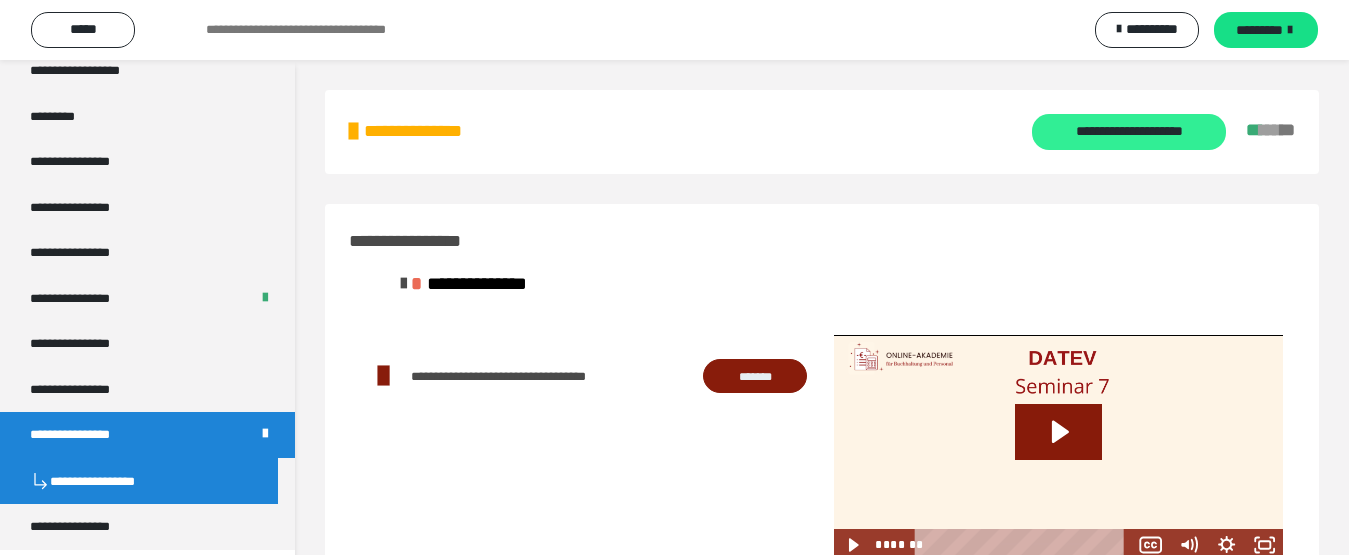 click on "**********" at bounding box center (1129, 131) 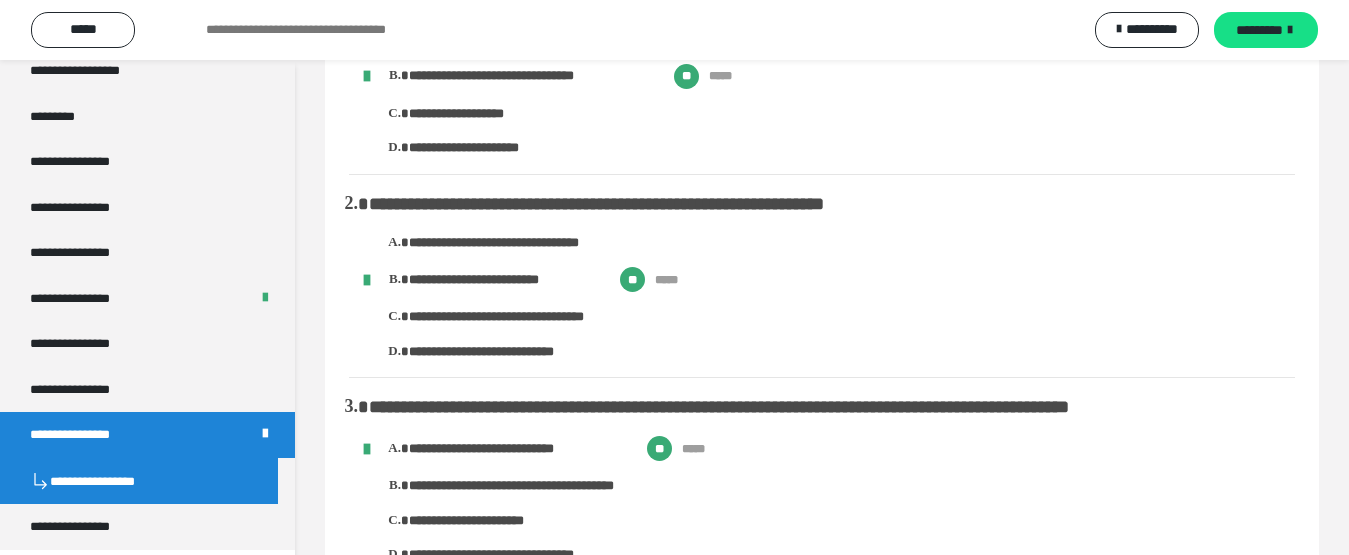 scroll, scrollTop: 0, scrollLeft: 0, axis: both 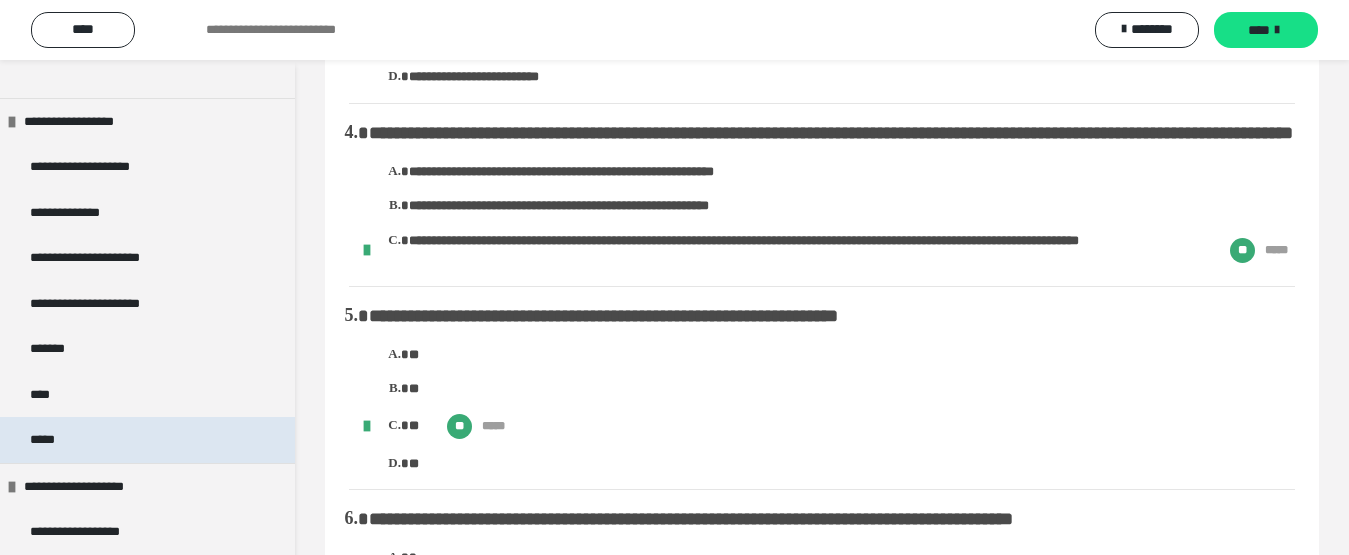 click on "*****" at bounding box center (47, 440) 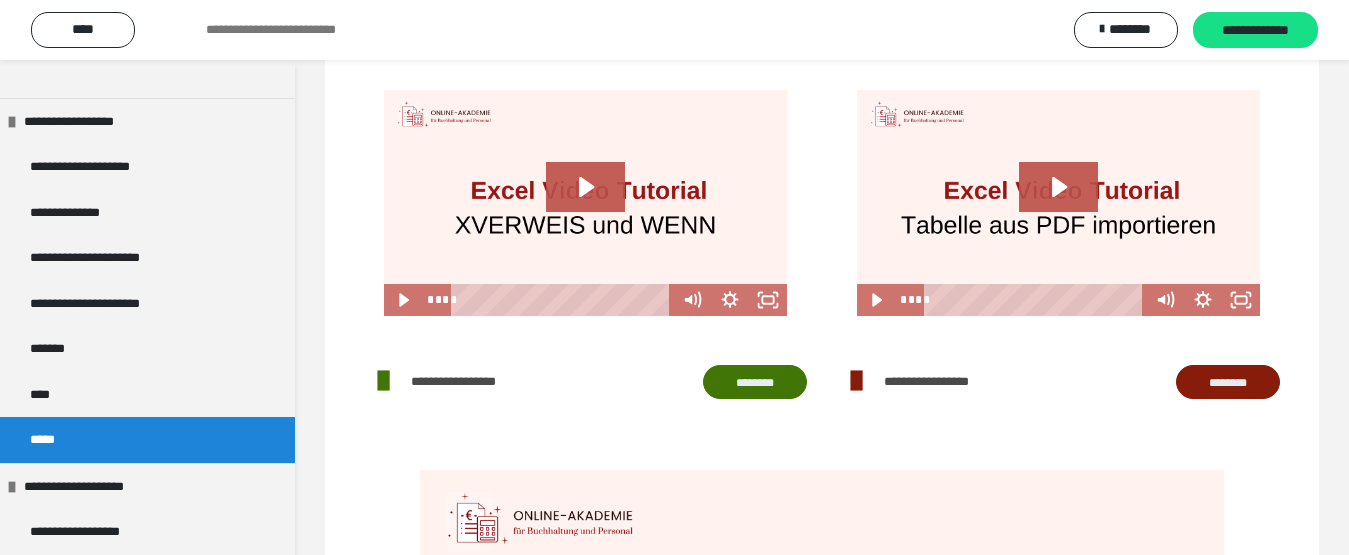 scroll, scrollTop: 1343, scrollLeft: 0, axis: vertical 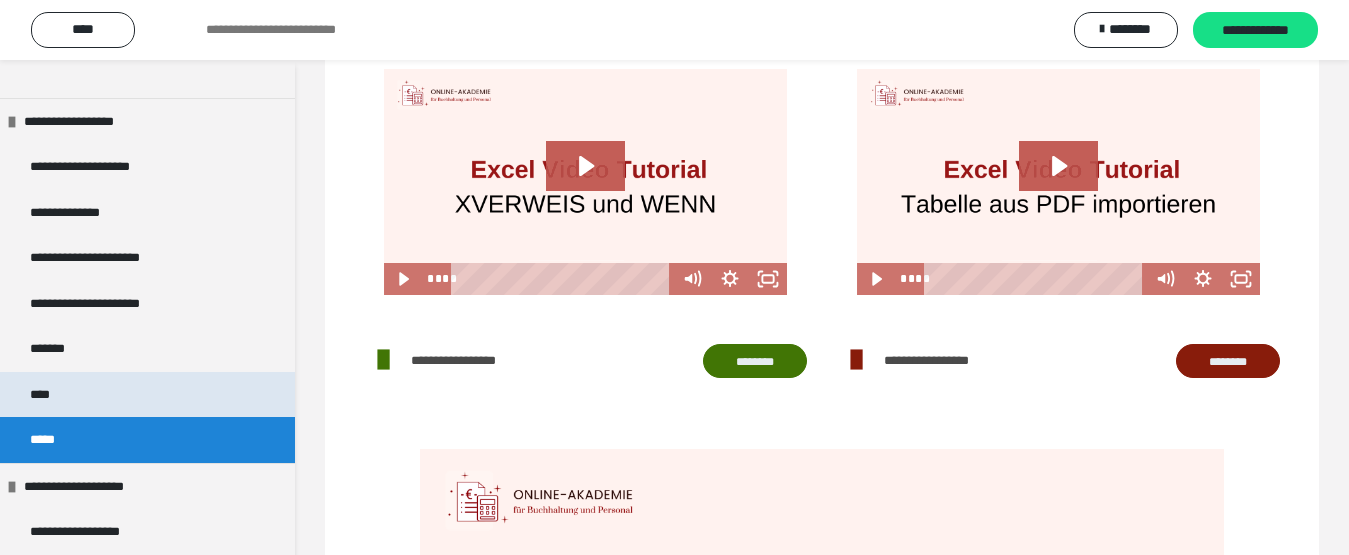 click on "****" at bounding box center [48, 395] 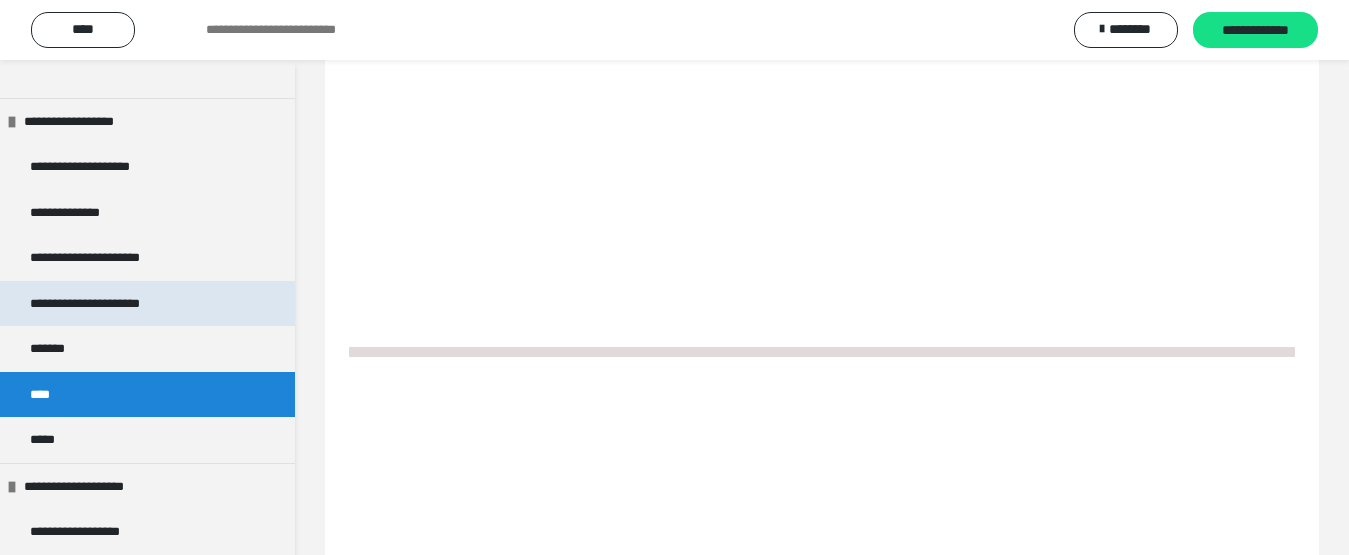 scroll, scrollTop: 760, scrollLeft: 0, axis: vertical 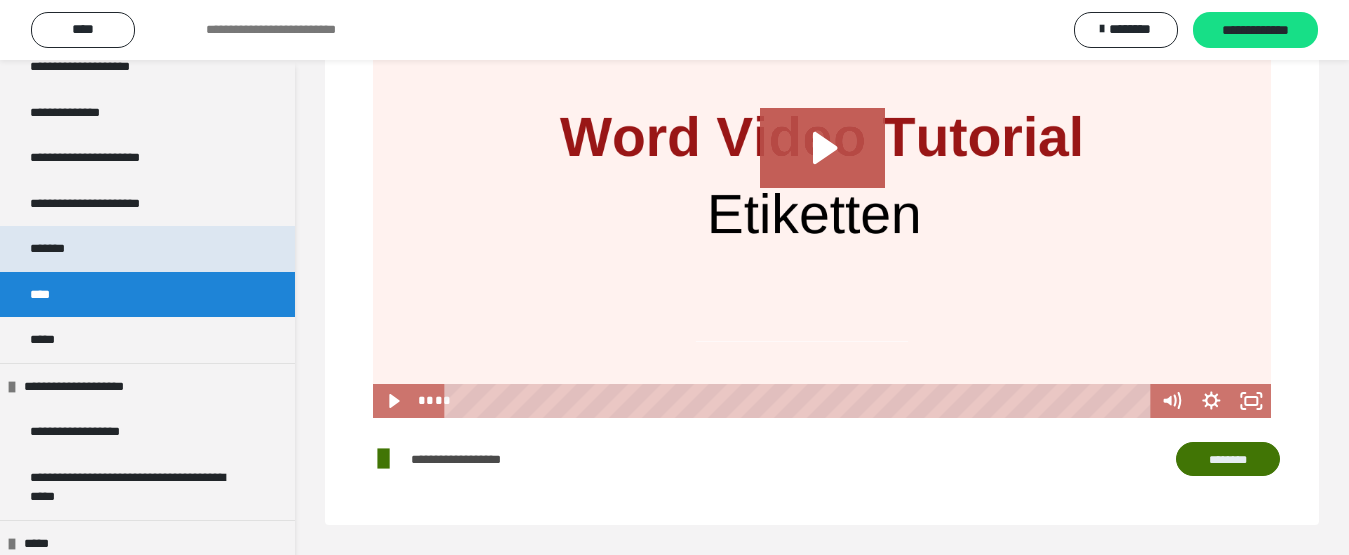 drag, startPoint x: 114, startPoint y: 245, endPoint x: 145, endPoint y: 252, distance: 31.780497 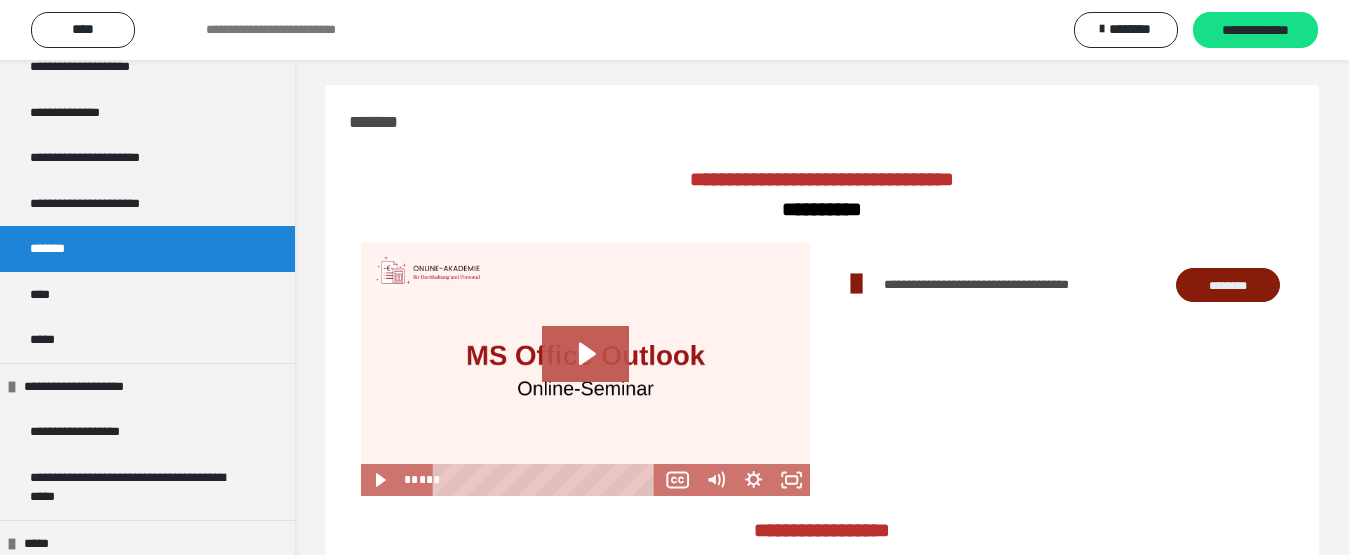 scroll, scrollTop: 0, scrollLeft: 0, axis: both 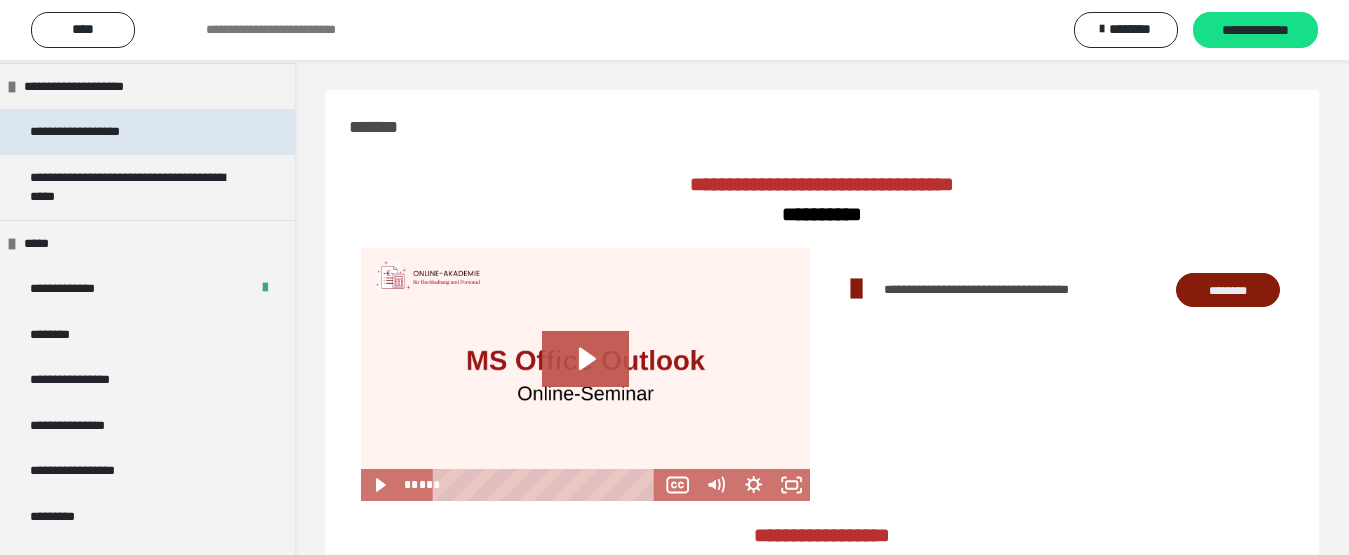 click on "**********" at bounding box center [98, 132] 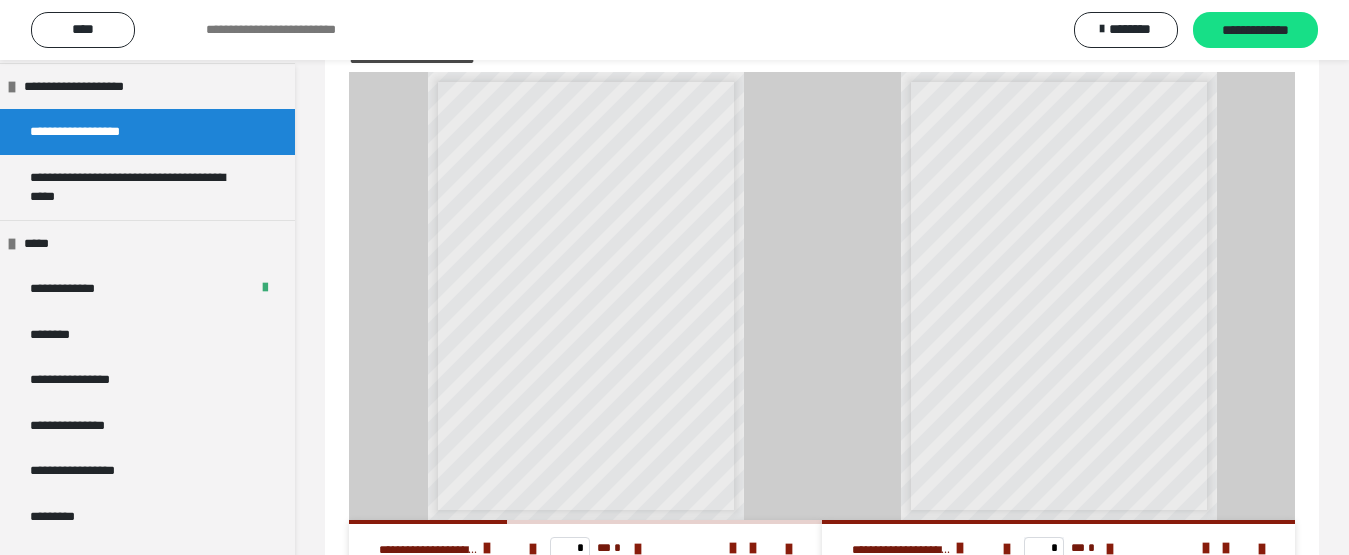 scroll, scrollTop: 0, scrollLeft: 0, axis: both 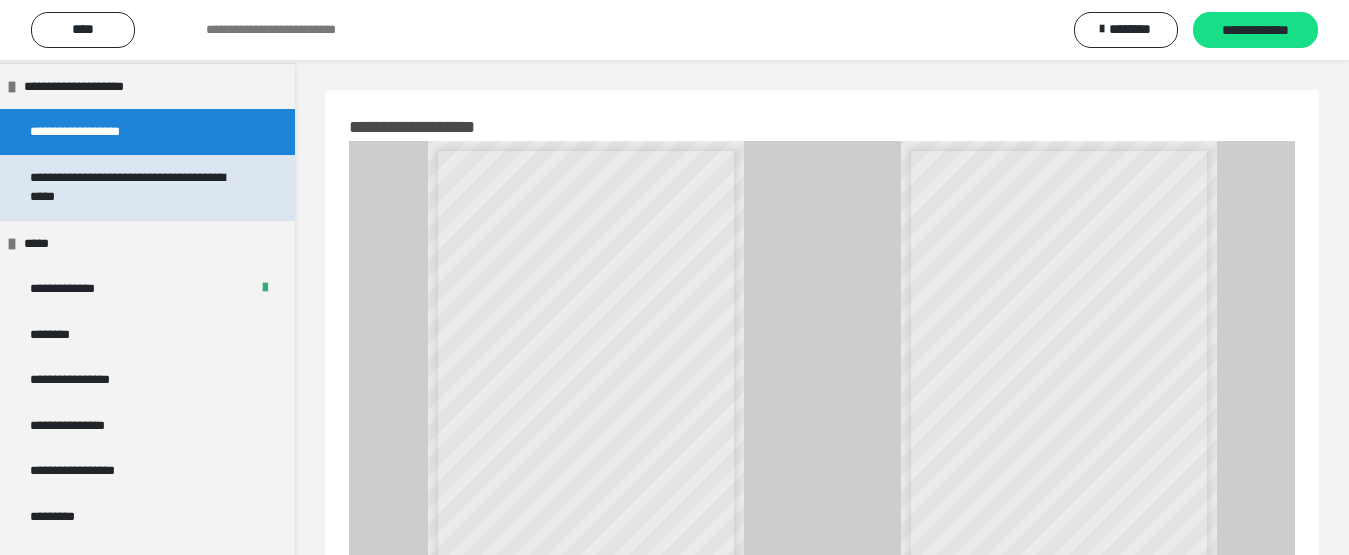 click on "**********" at bounding box center [131, 187] 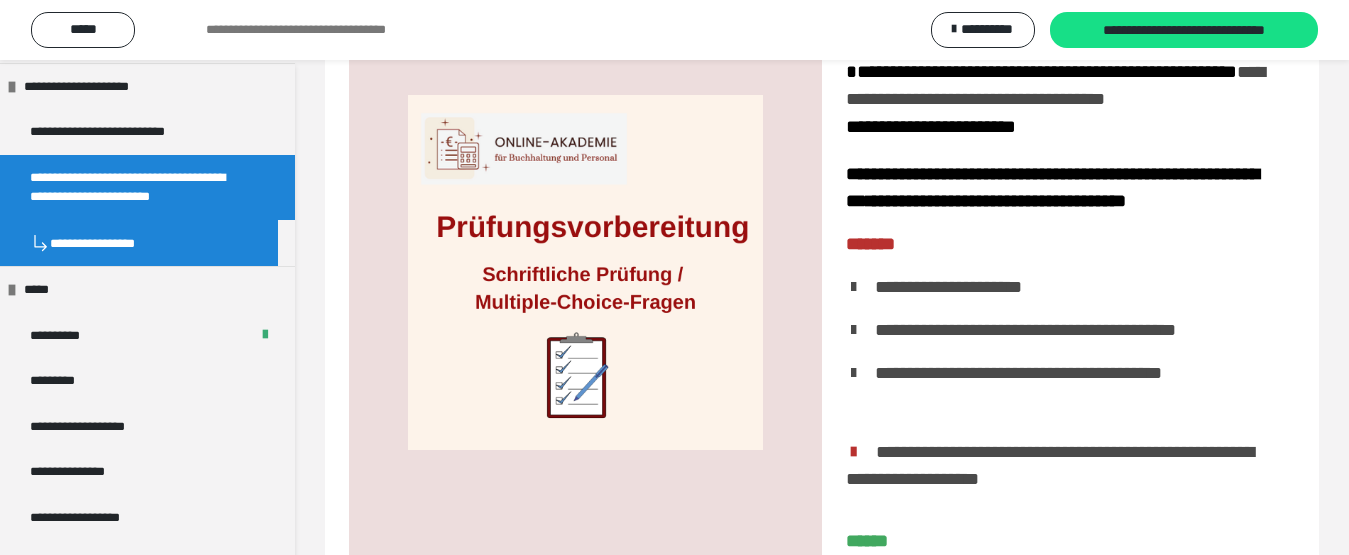 scroll, scrollTop: 0, scrollLeft: 0, axis: both 